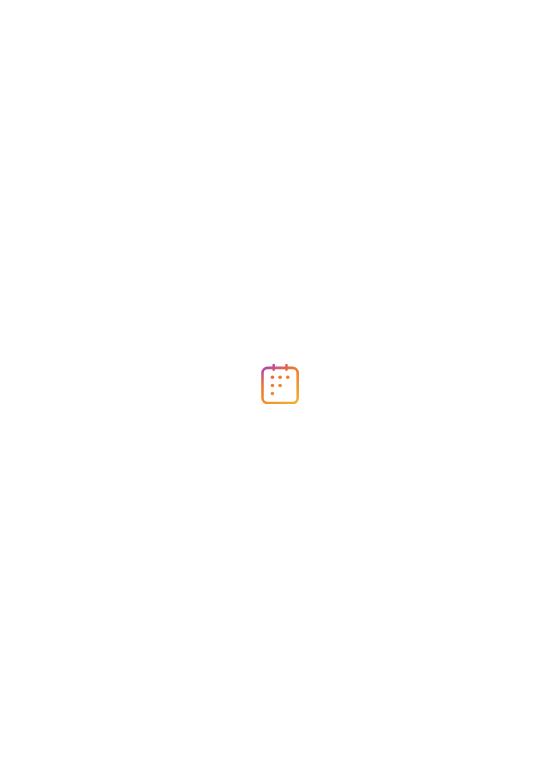 scroll, scrollTop: 0, scrollLeft: 0, axis: both 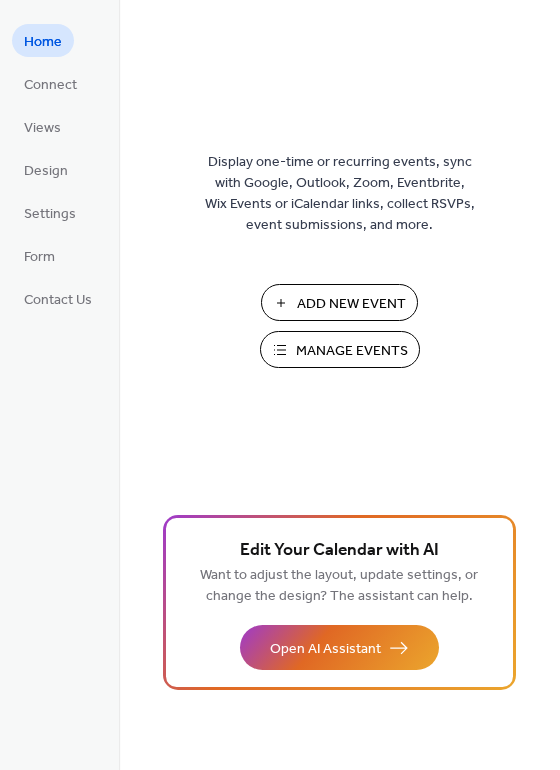 click on "Add New Event" at bounding box center (351, 304) 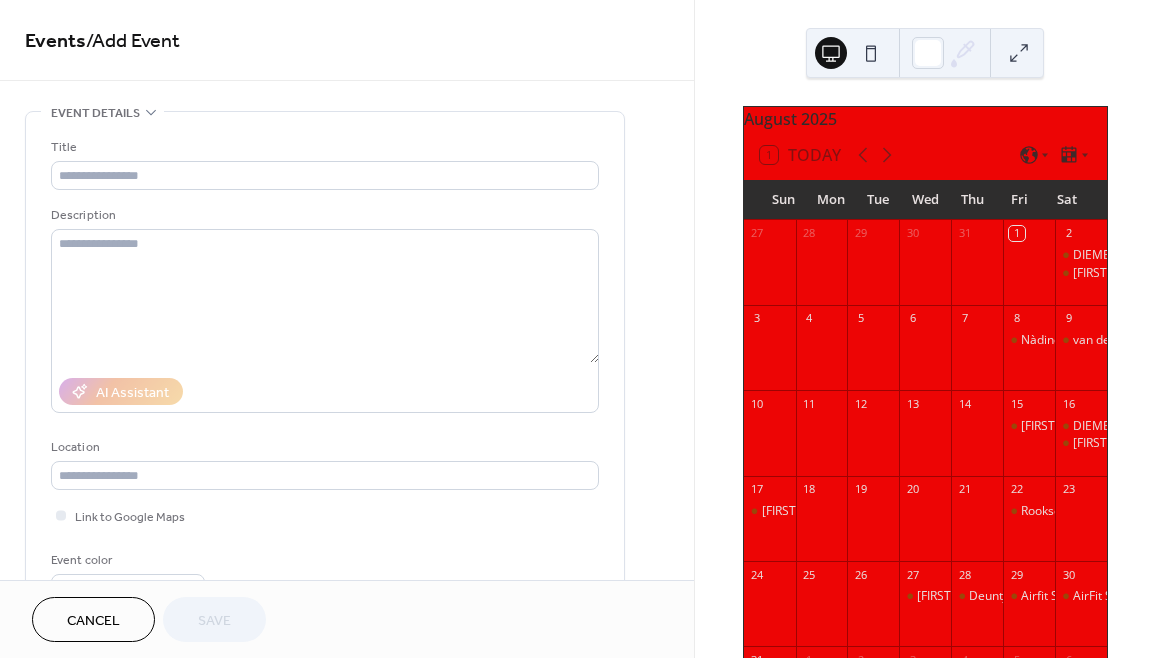 scroll, scrollTop: 0, scrollLeft: 0, axis: both 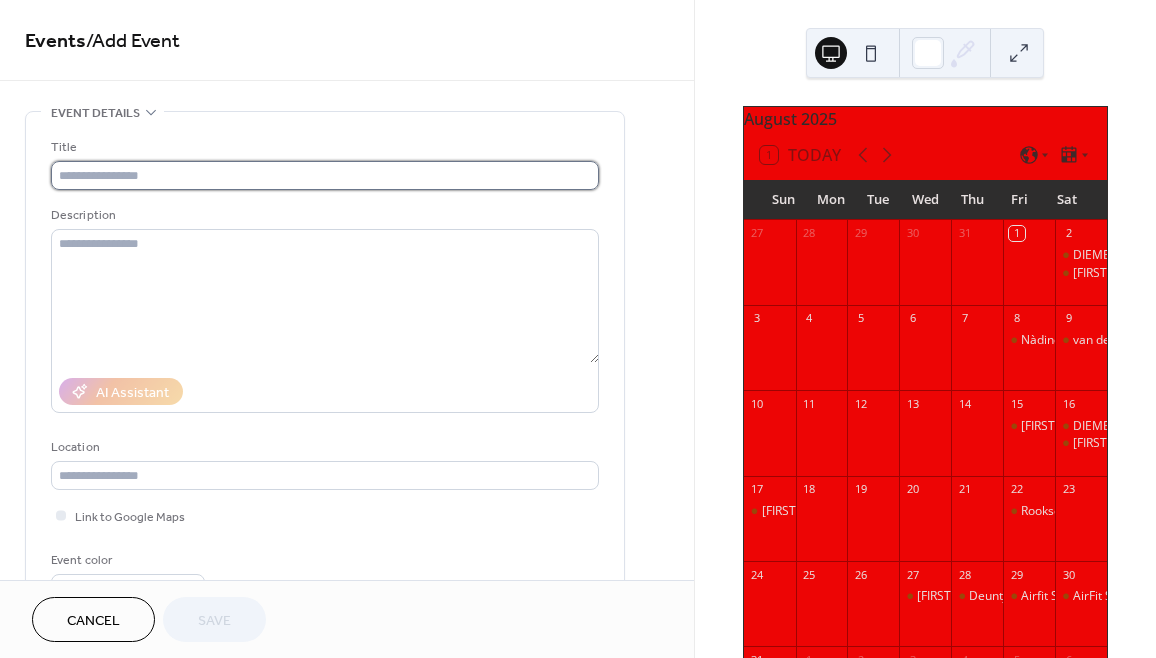 click at bounding box center [325, 175] 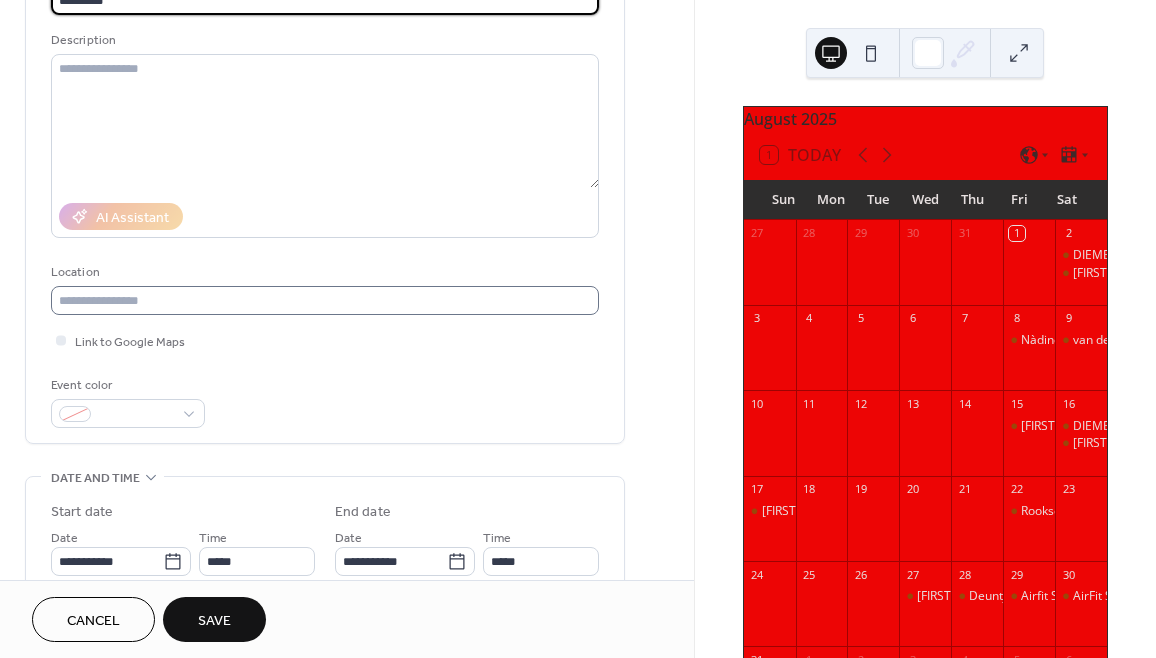 scroll, scrollTop: 181, scrollLeft: 0, axis: vertical 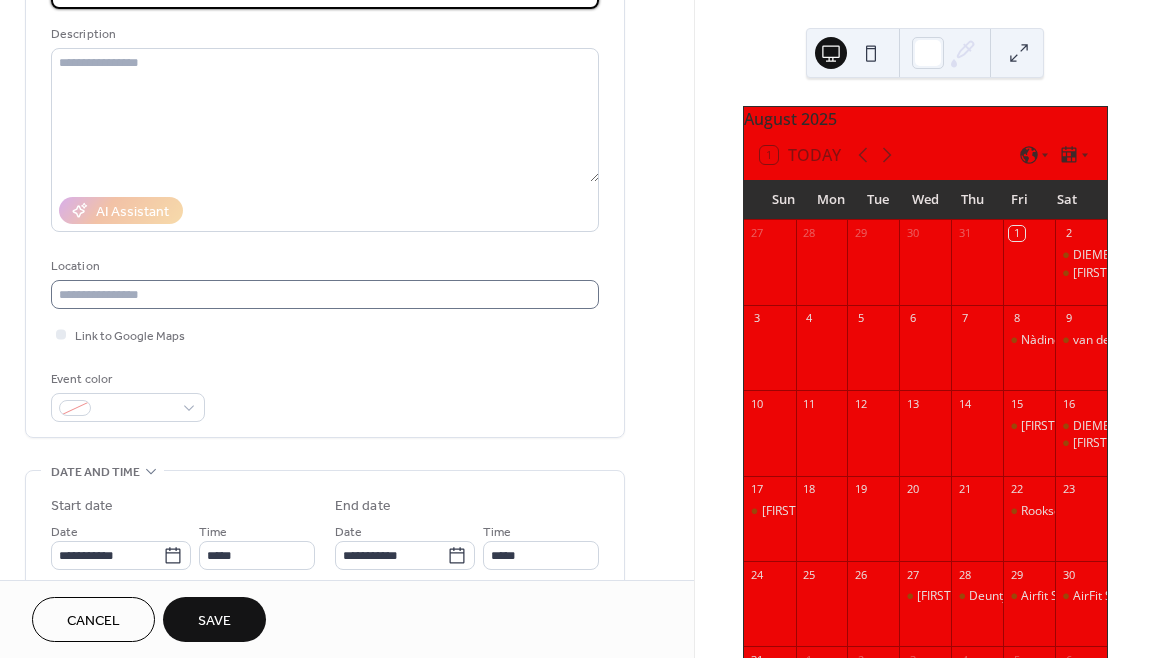 type on "*********" 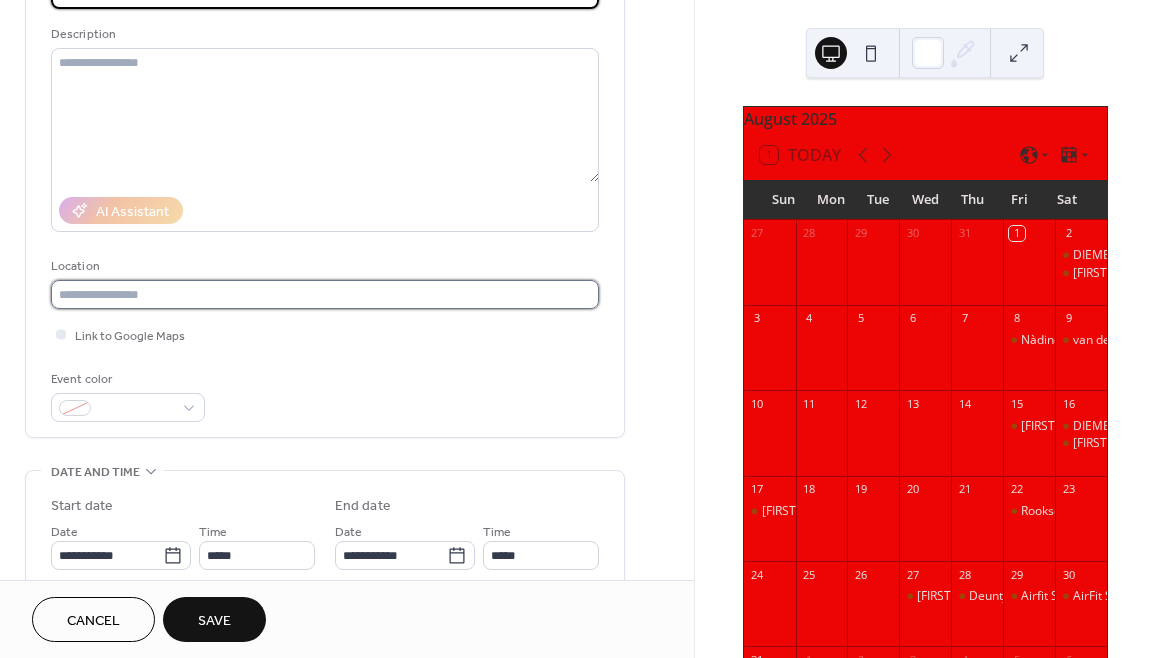 click at bounding box center (325, 294) 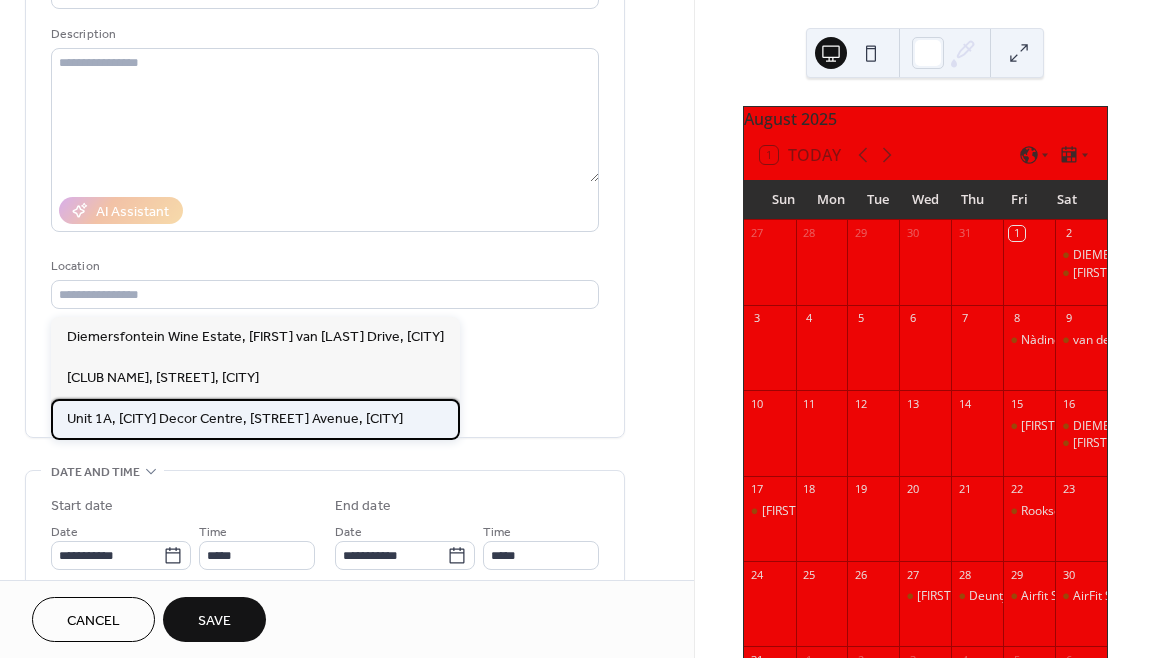 click on "Unit 1A, Cape Gate Decor Centre, [STREET_NAME], [CITY]" at bounding box center (235, 419) 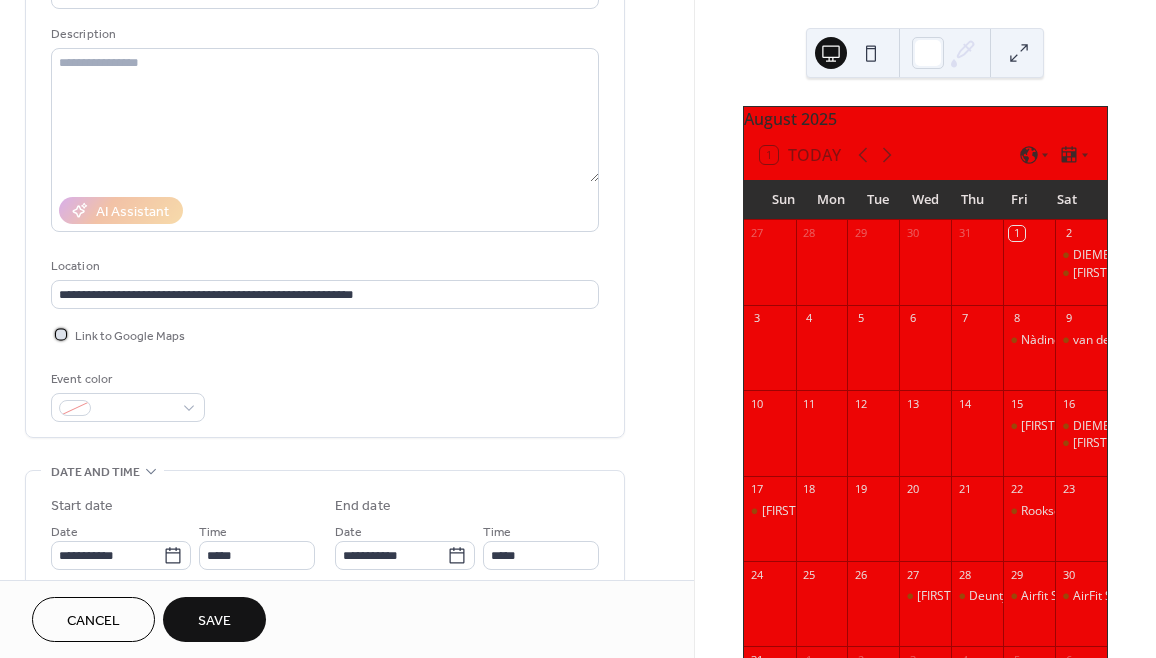 click at bounding box center [61, 334] 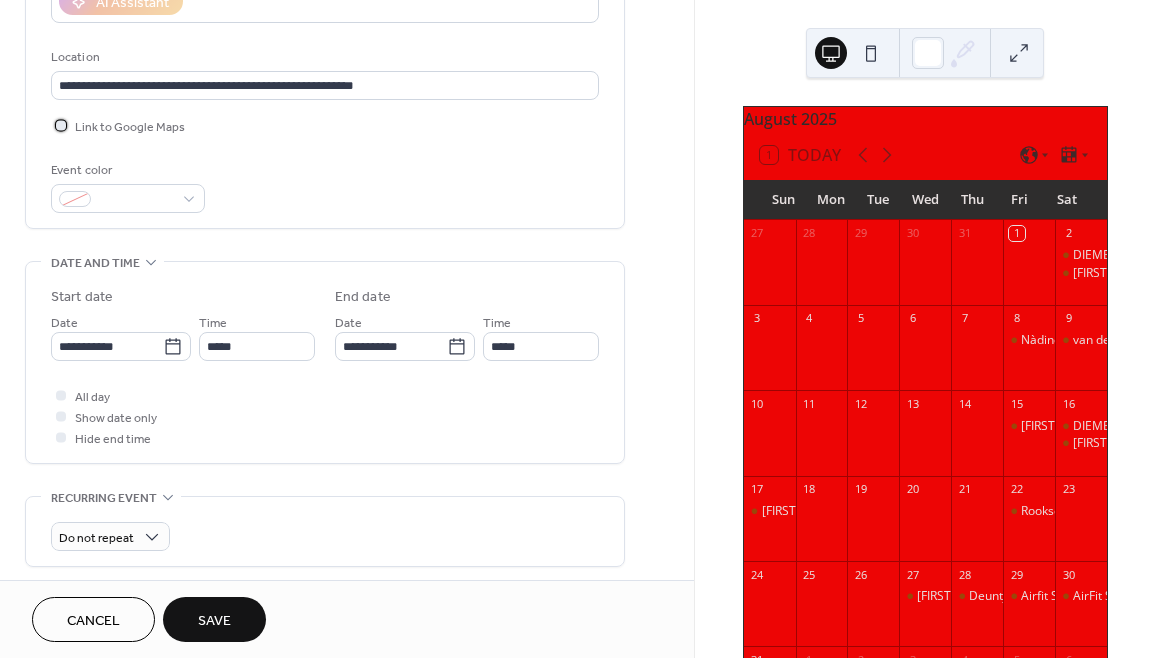 scroll, scrollTop: 401, scrollLeft: 0, axis: vertical 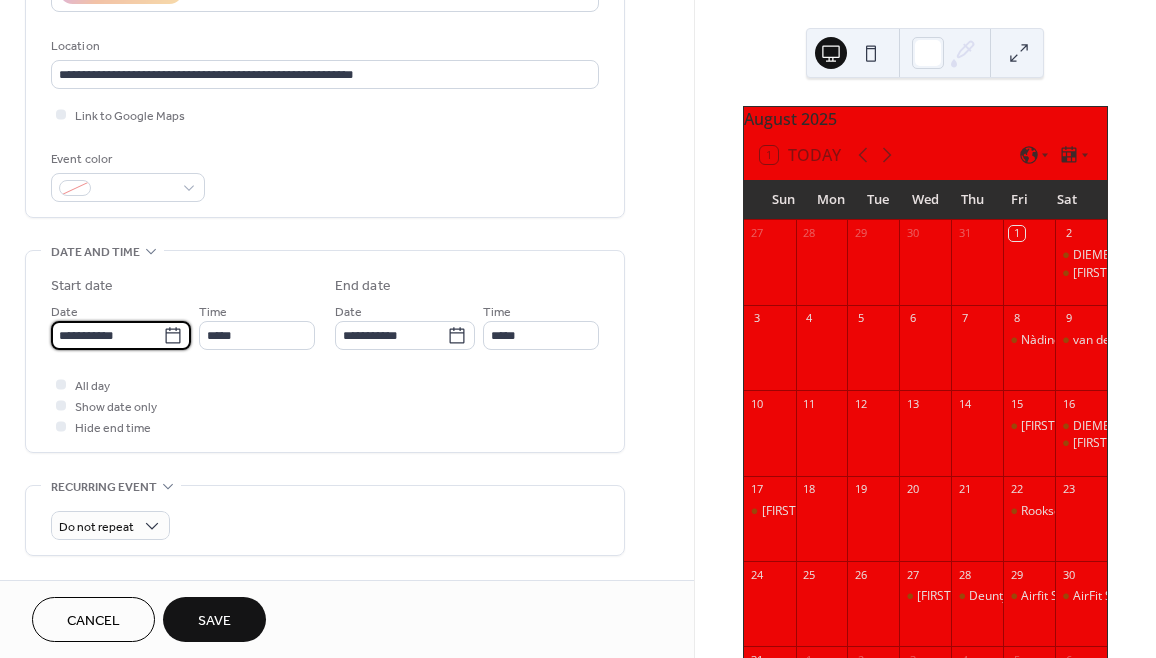 click on "**********" at bounding box center [107, 335] 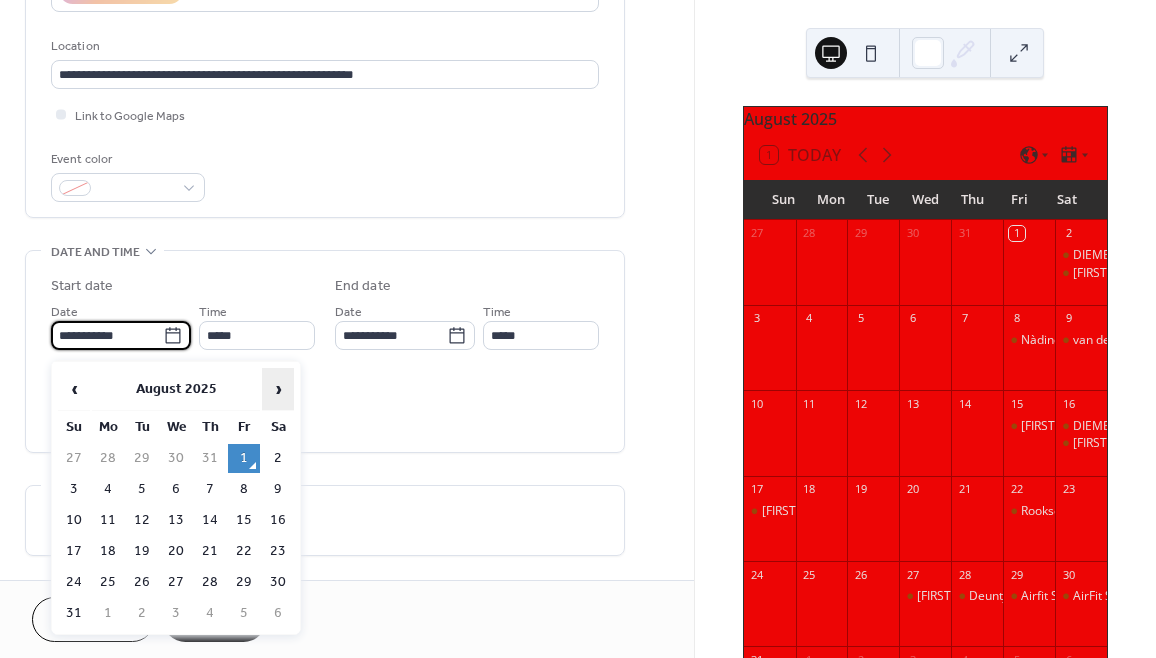 click on "›" at bounding box center (278, 389) 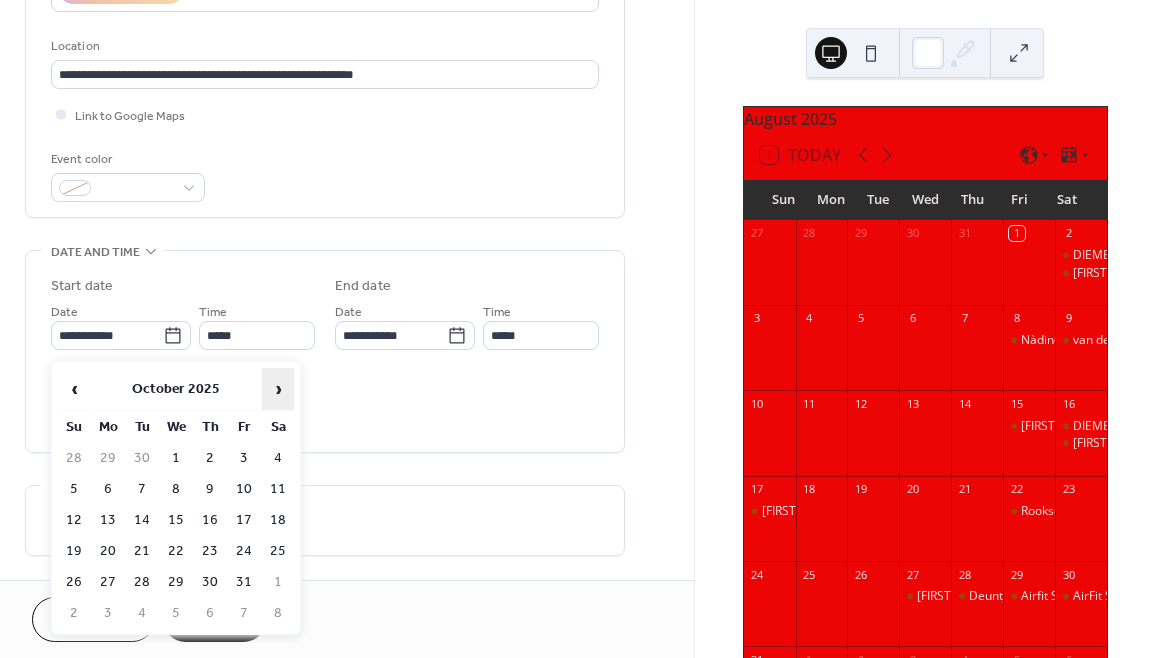 click on "›" at bounding box center (278, 389) 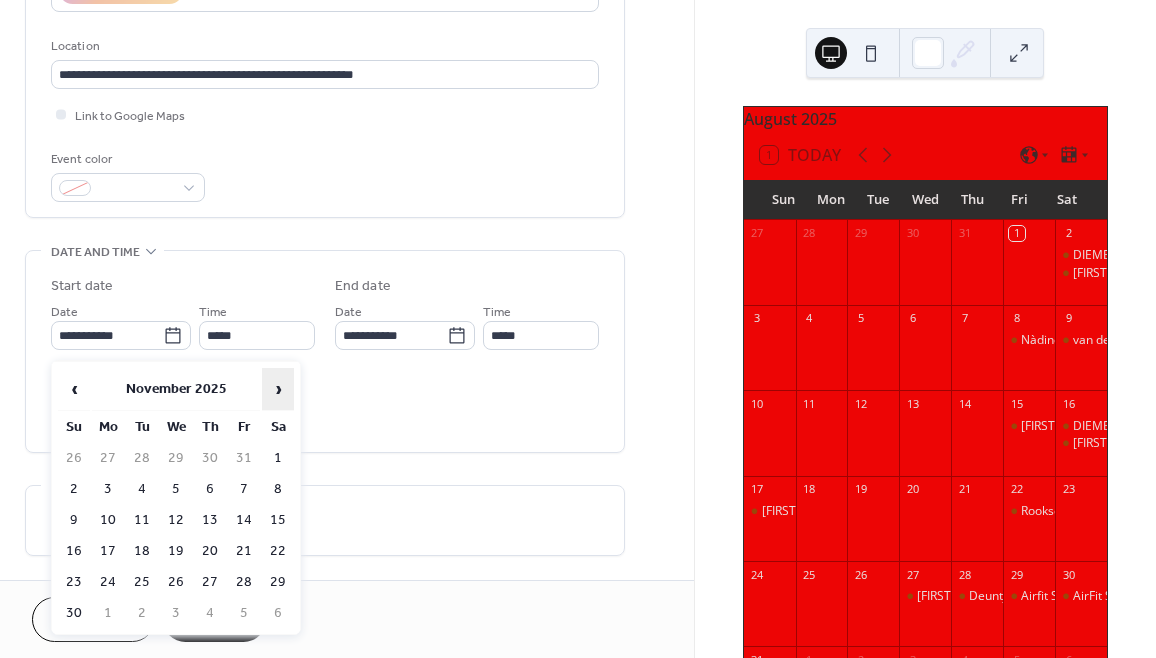 click on "›" at bounding box center (278, 389) 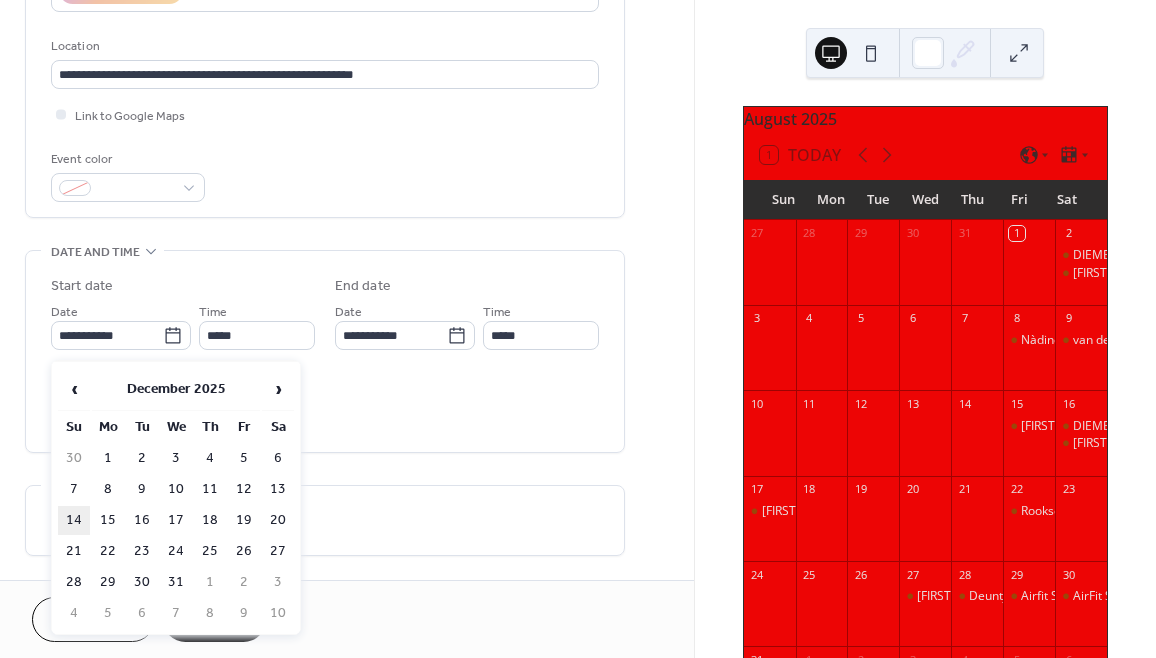 click on "14" at bounding box center (74, 520) 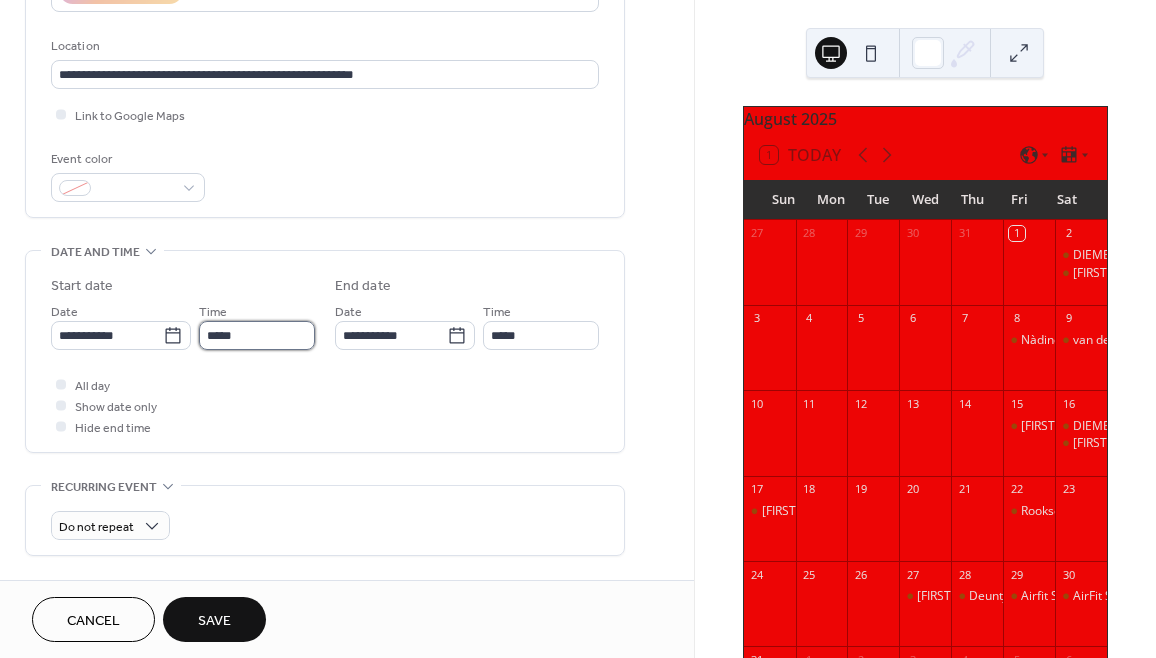 click on "*****" at bounding box center (257, 335) 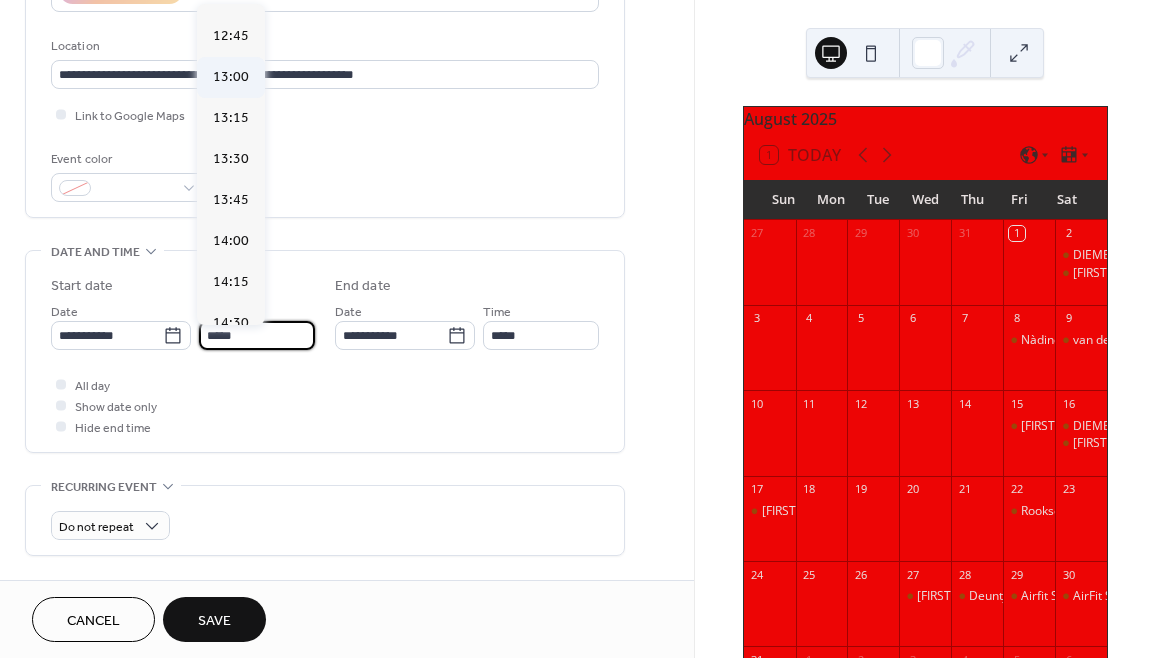 scroll, scrollTop: 2083, scrollLeft: 0, axis: vertical 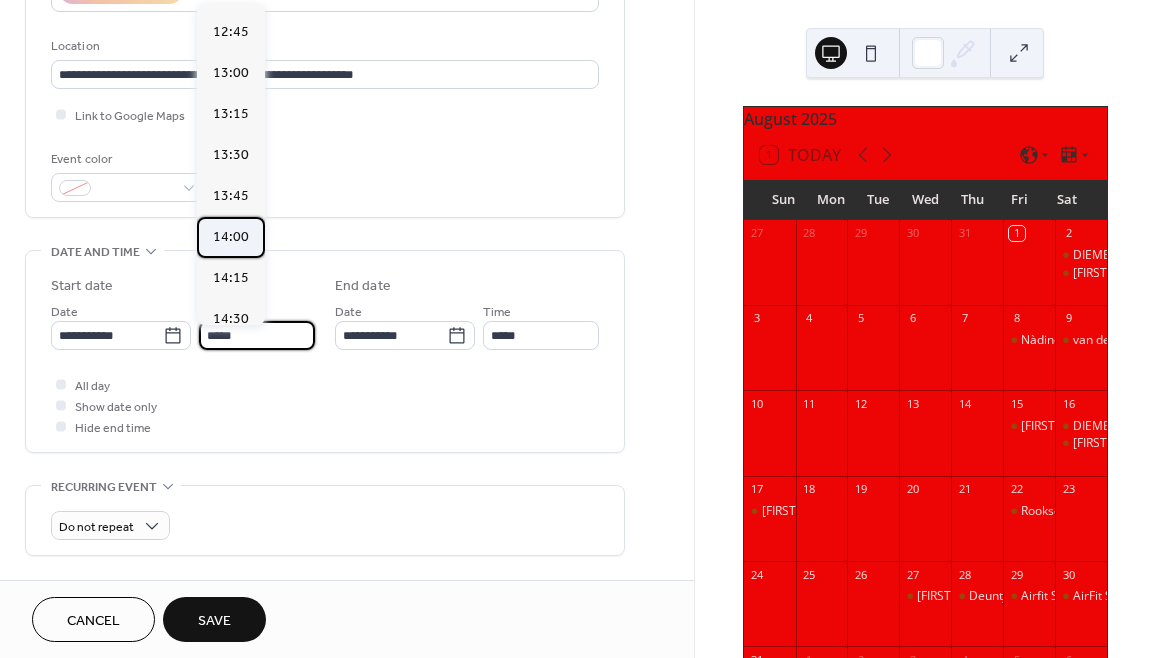 click on "14:00" at bounding box center [231, 237] 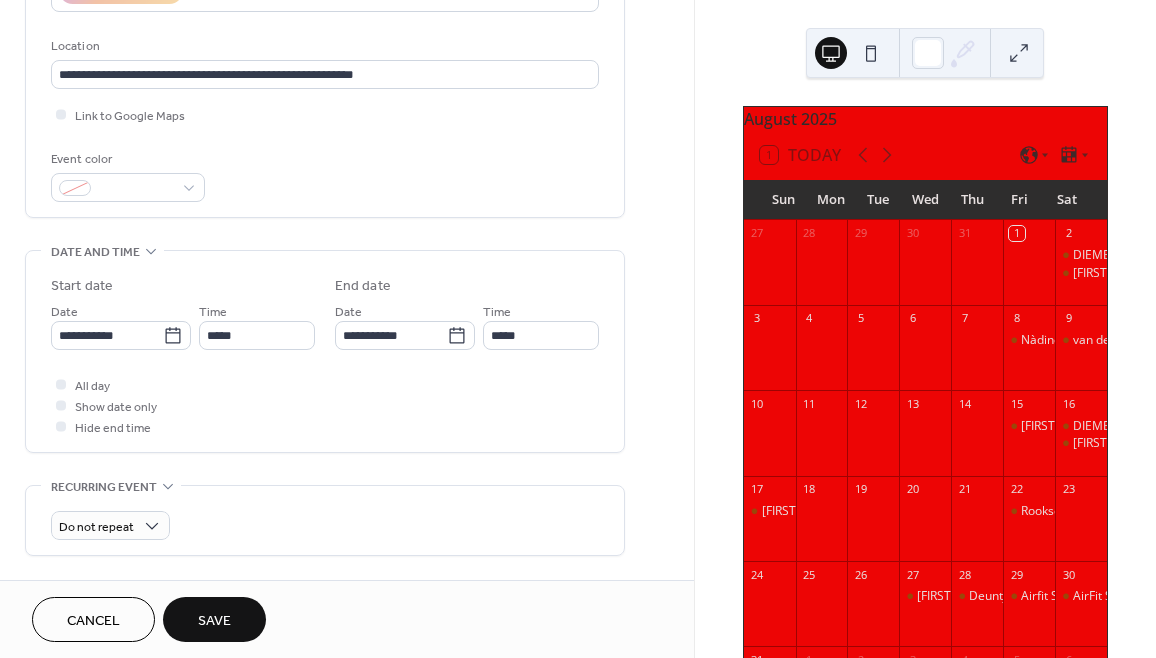 type on "*****" 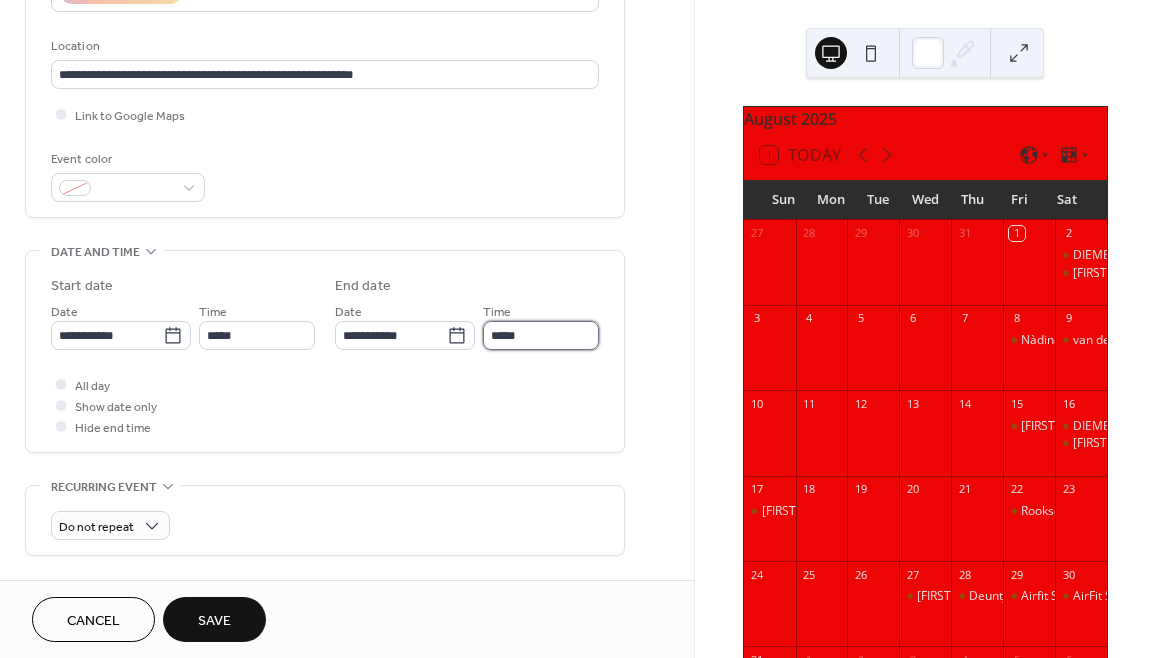 click on "*****" at bounding box center [541, 335] 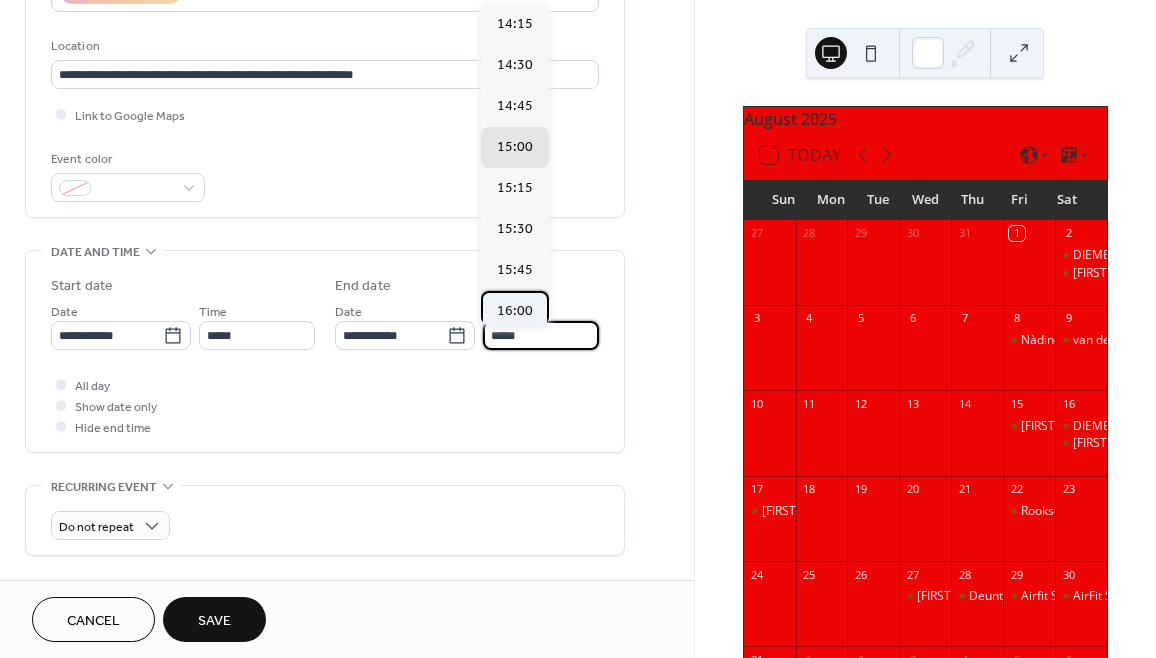 click on "16:00" at bounding box center [515, 311] 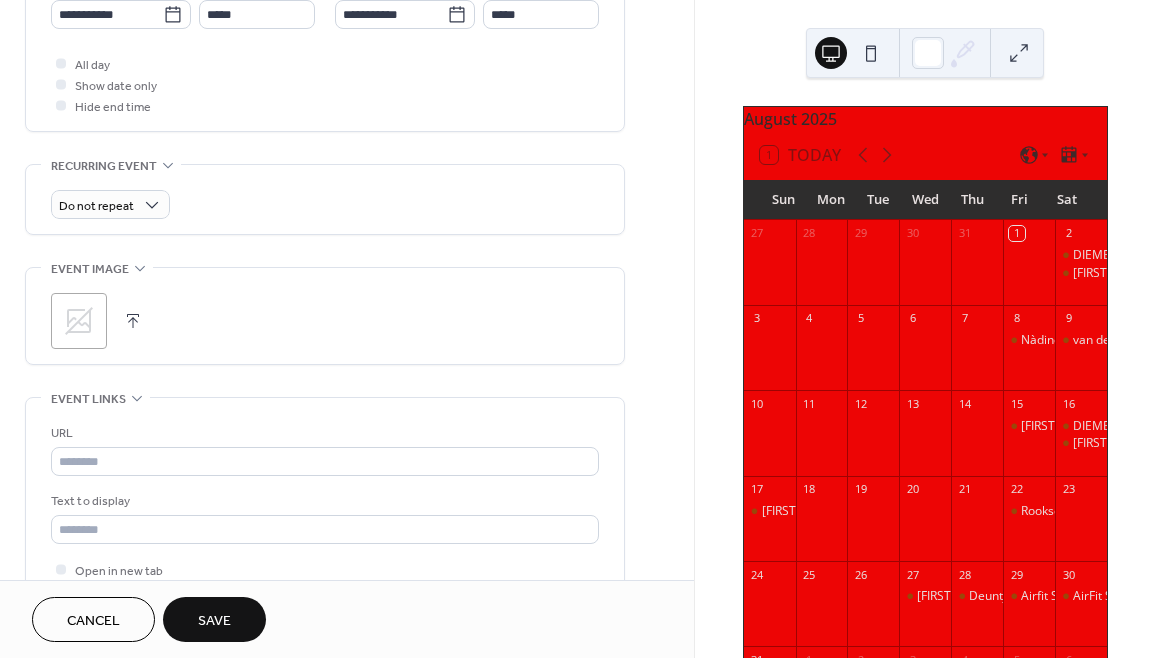 scroll, scrollTop: 755, scrollLeft: 0, axis: vertical 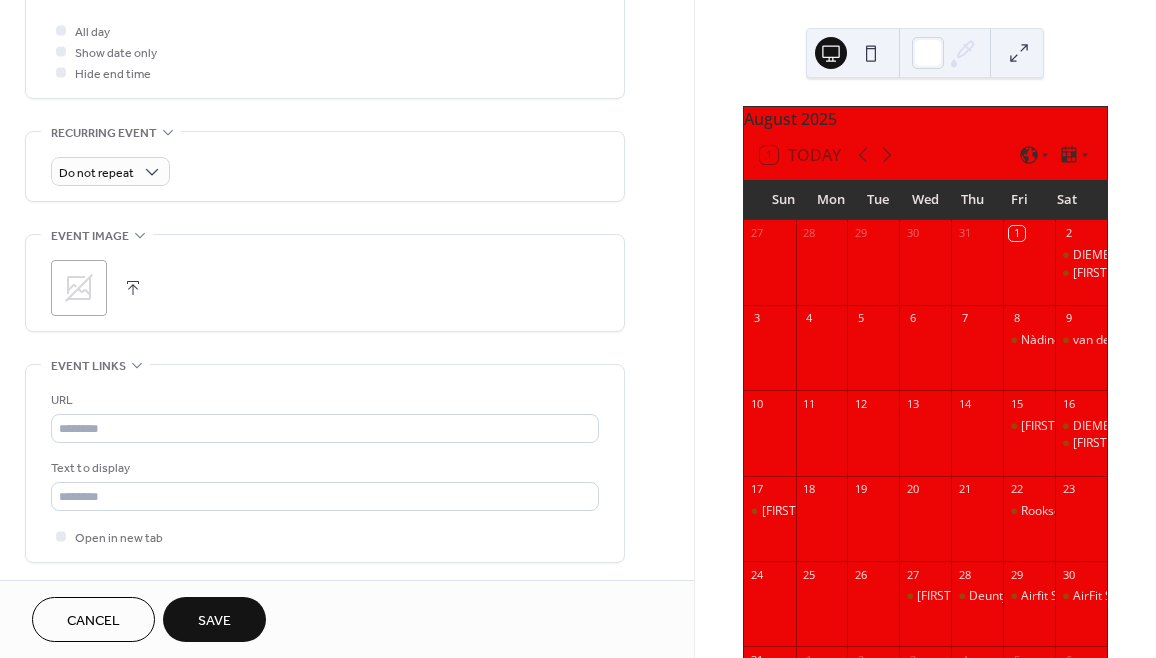 click 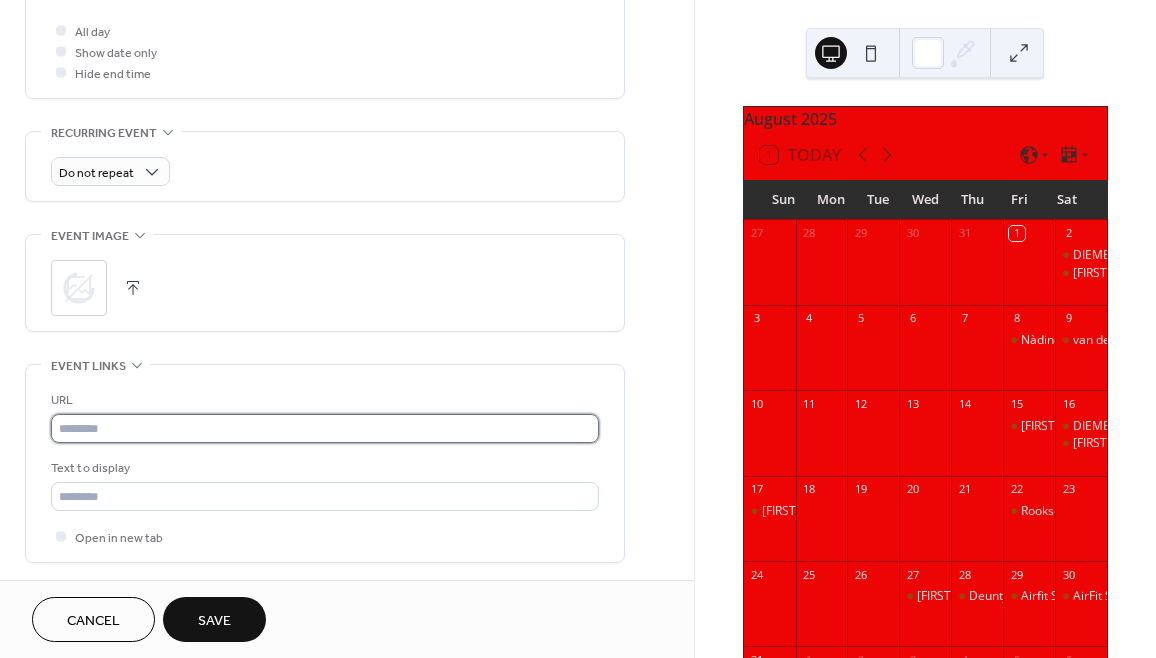 click at bounding box center [325, 428] 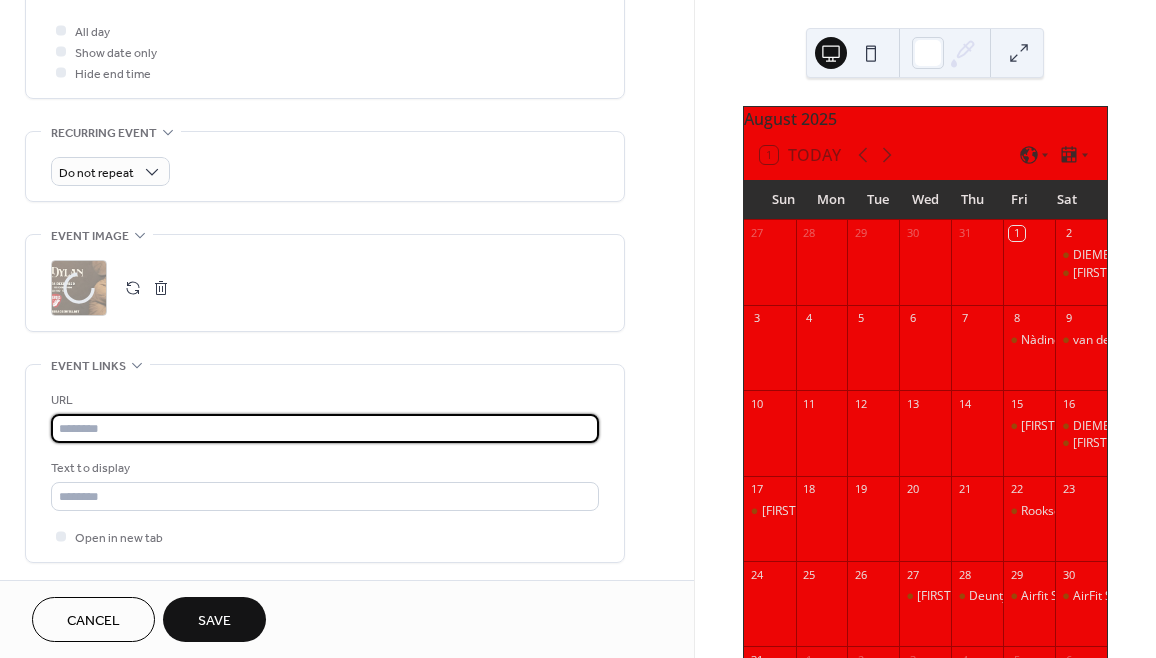 paste on "**********" 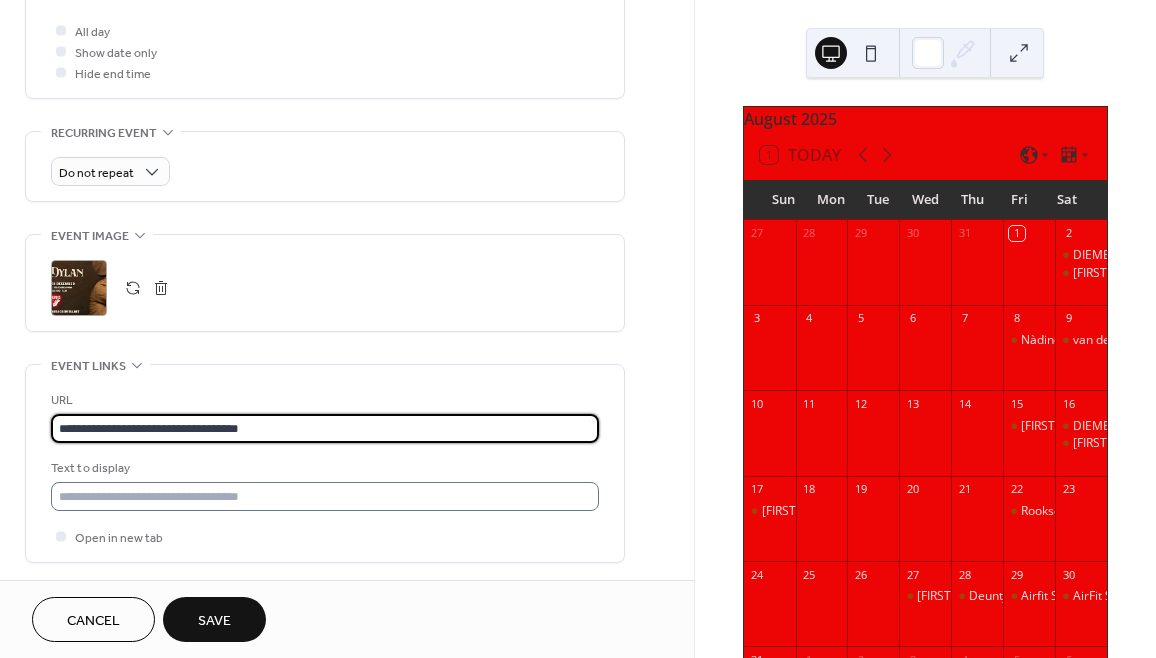 type on "**********" 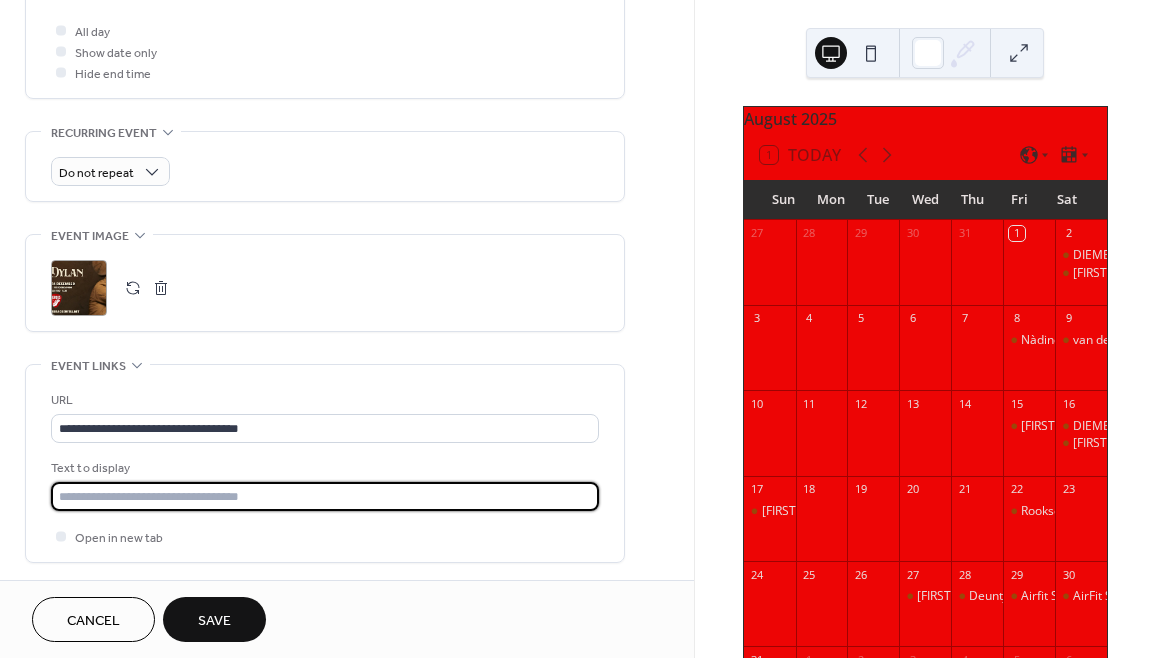 click at bounding box center [325, 496] 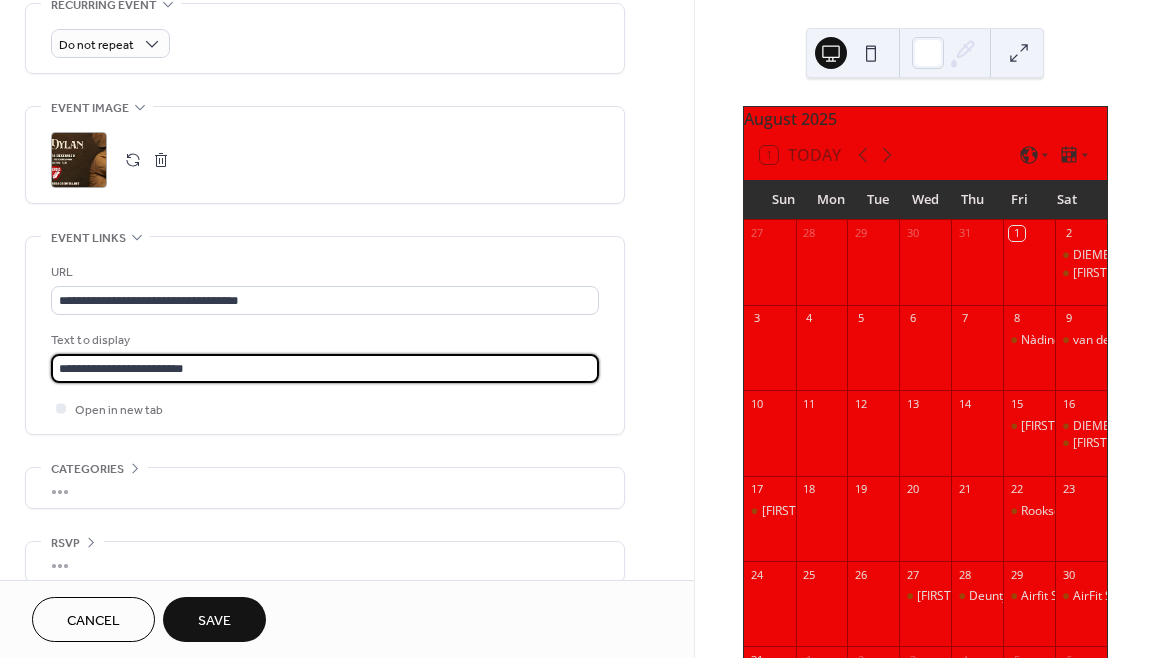 scroll, scrollTop: 902, scrollLeft: 0, axis: vertical 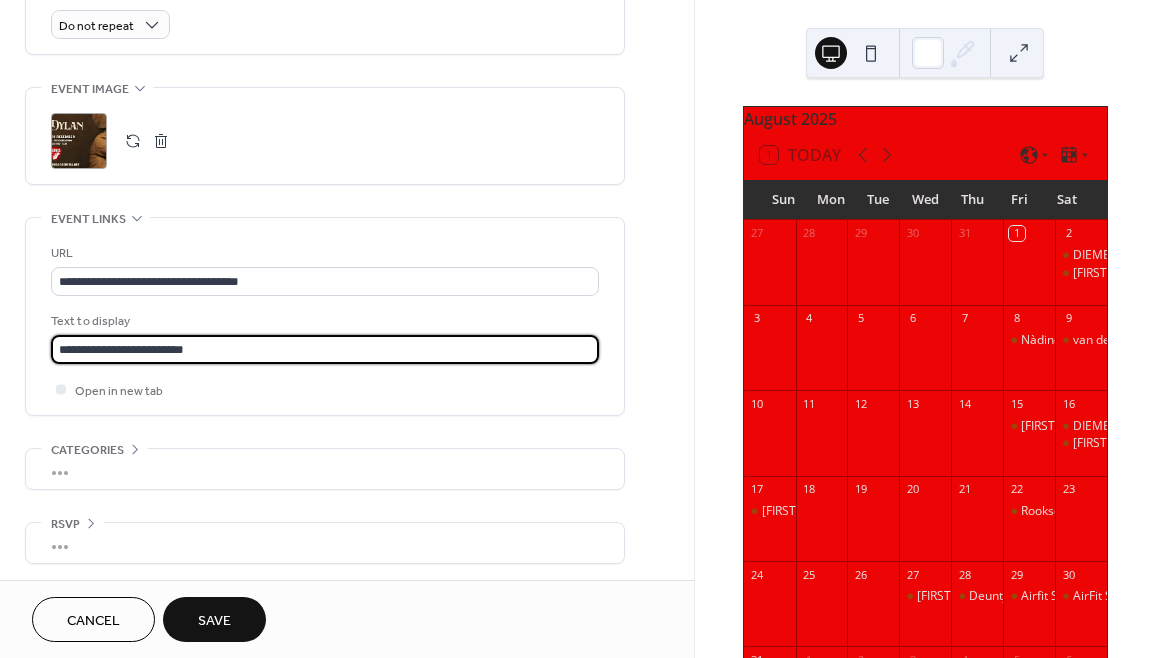 type on "**********" 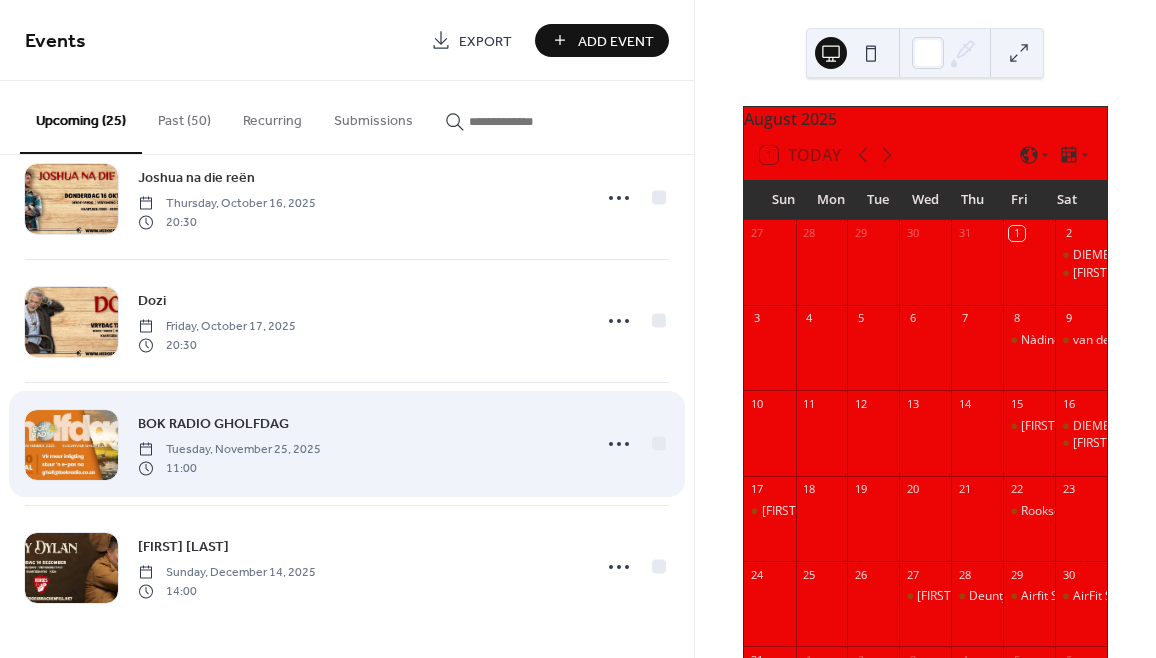 scroll, scrollTop: 2631, scrollLeft: 0, axis: vertical 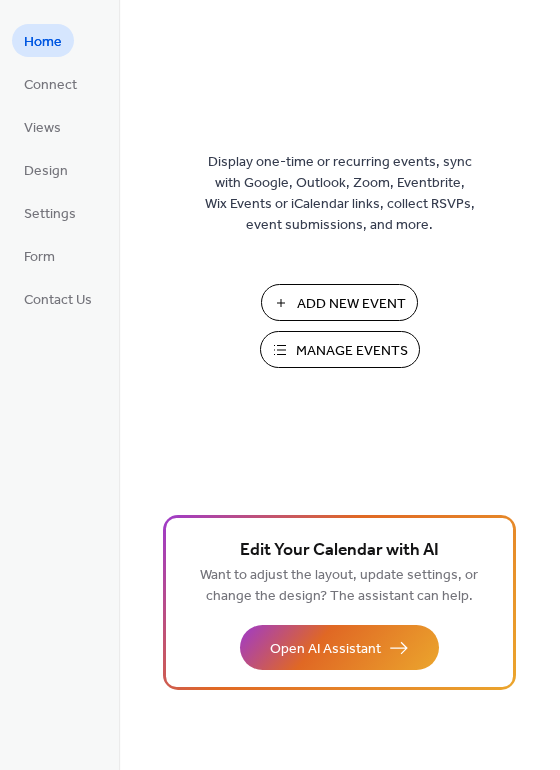 click on "Add New Event" at bounding box center [351, 304] 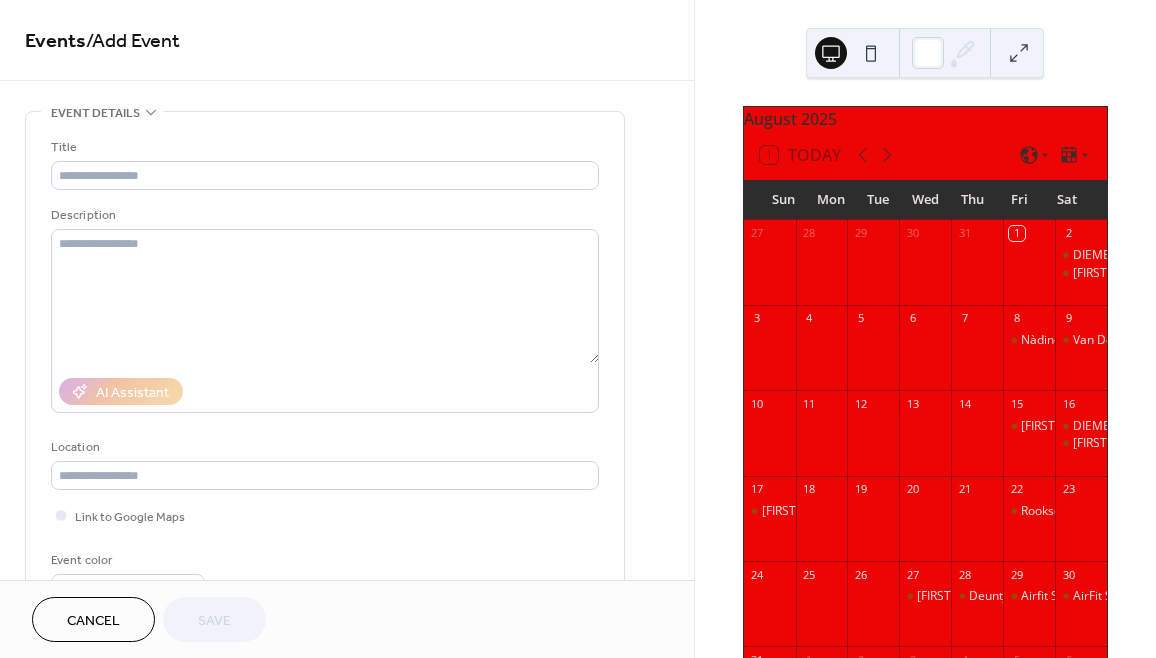 scroll, scrollTop: 0, scrollLeft: 0, axis: both 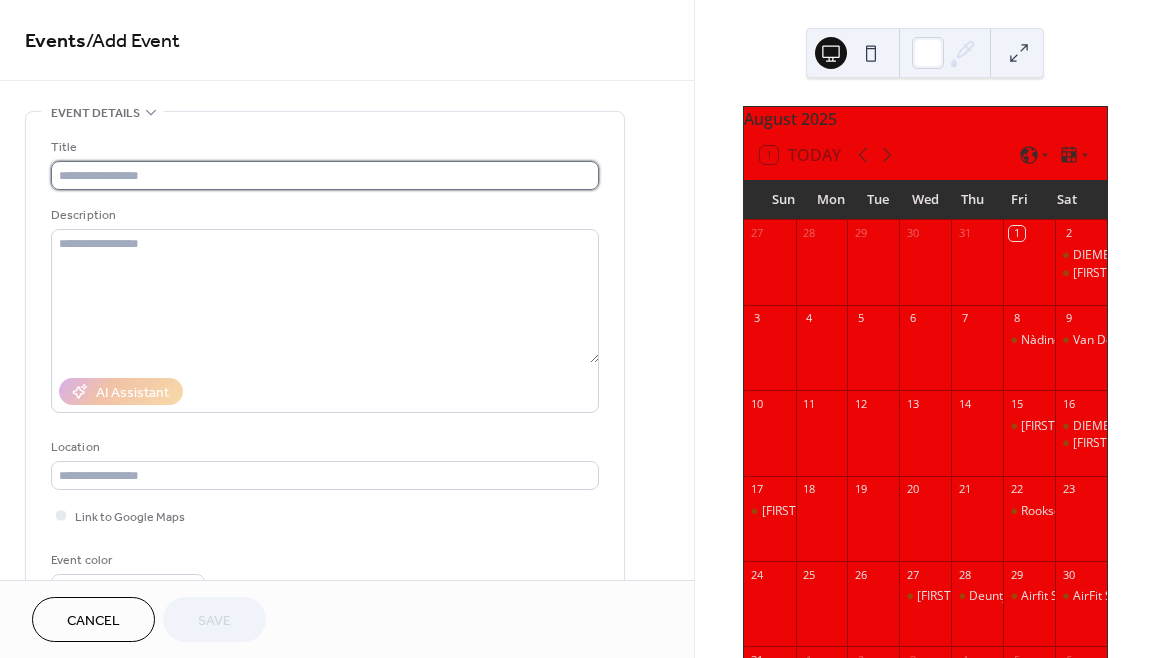click at bounding box center (325, 175) 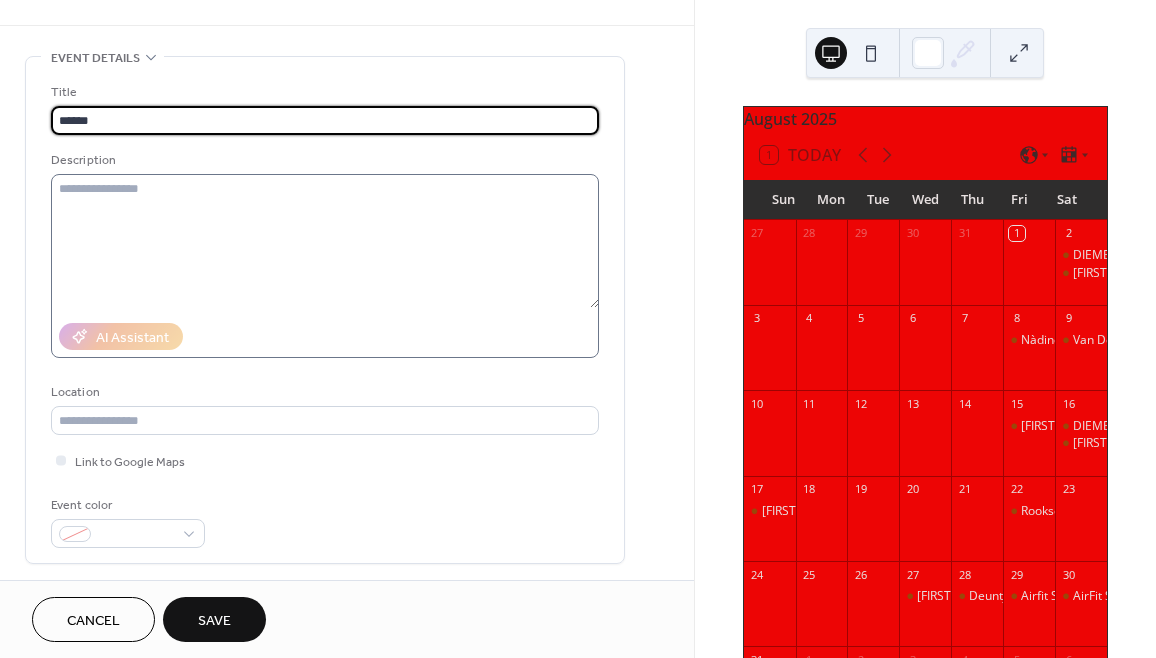 scroll, scrollTop: 120, scrollLeft: 0, axis: vertical 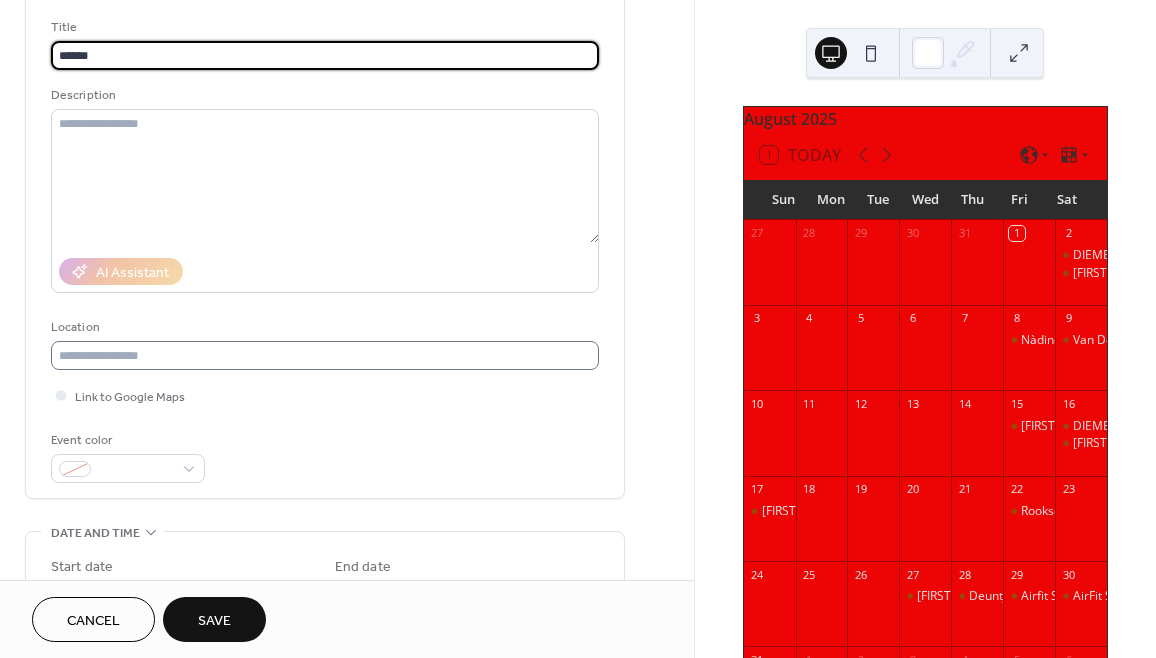 type on "******" 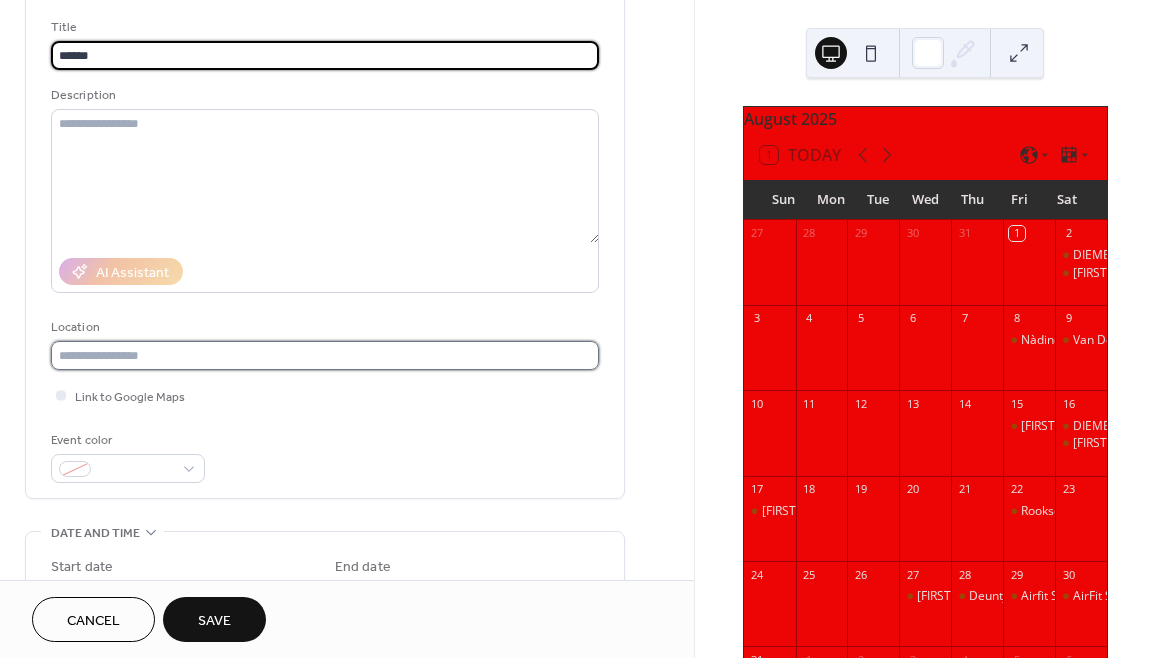 click at bounding box center (325, 355) 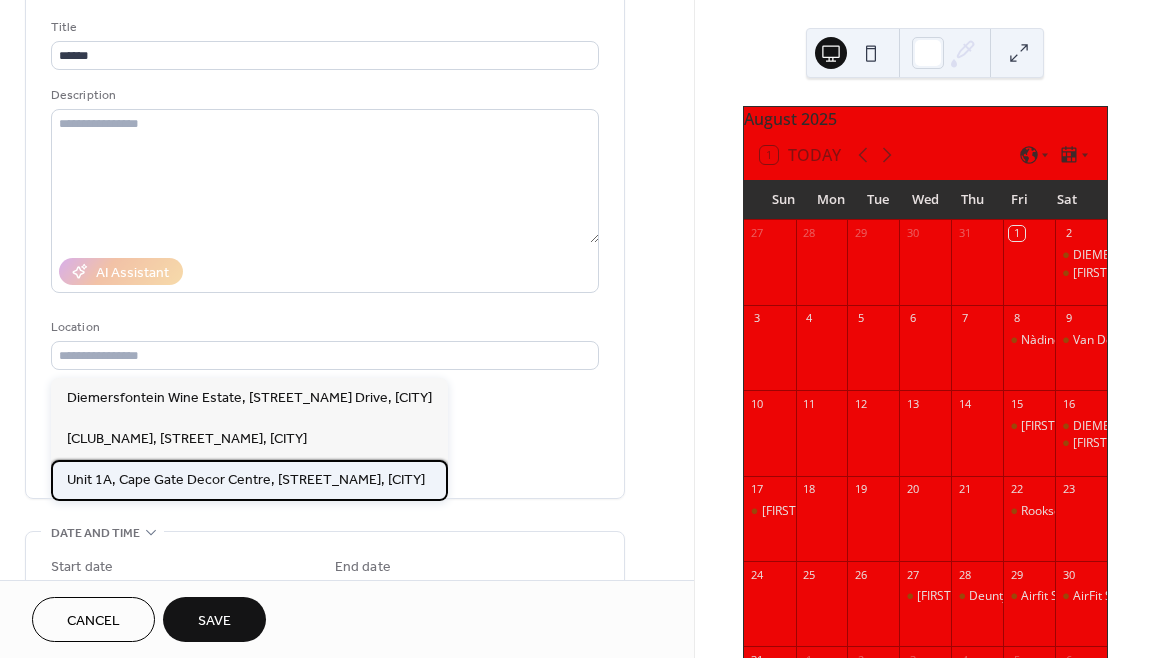 click on "Unit 1A, Cape Gate Decor Centre, [STREET_NAME], [CITY]" at bounding box center [246, 480] 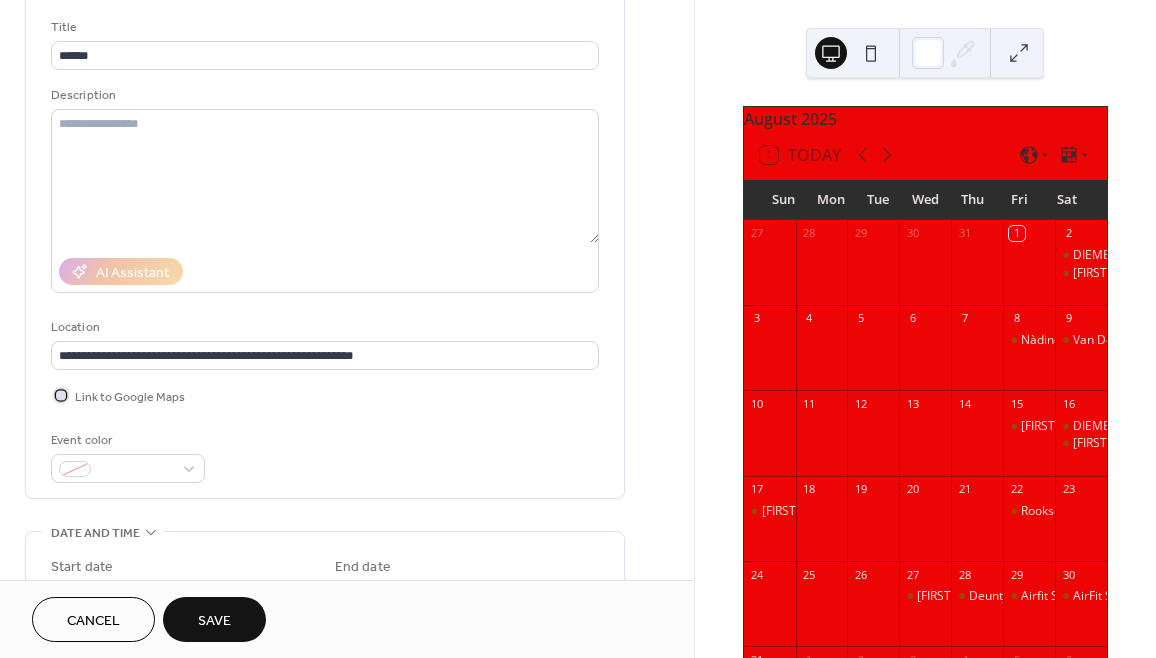 click at bounding box center [61, 395] 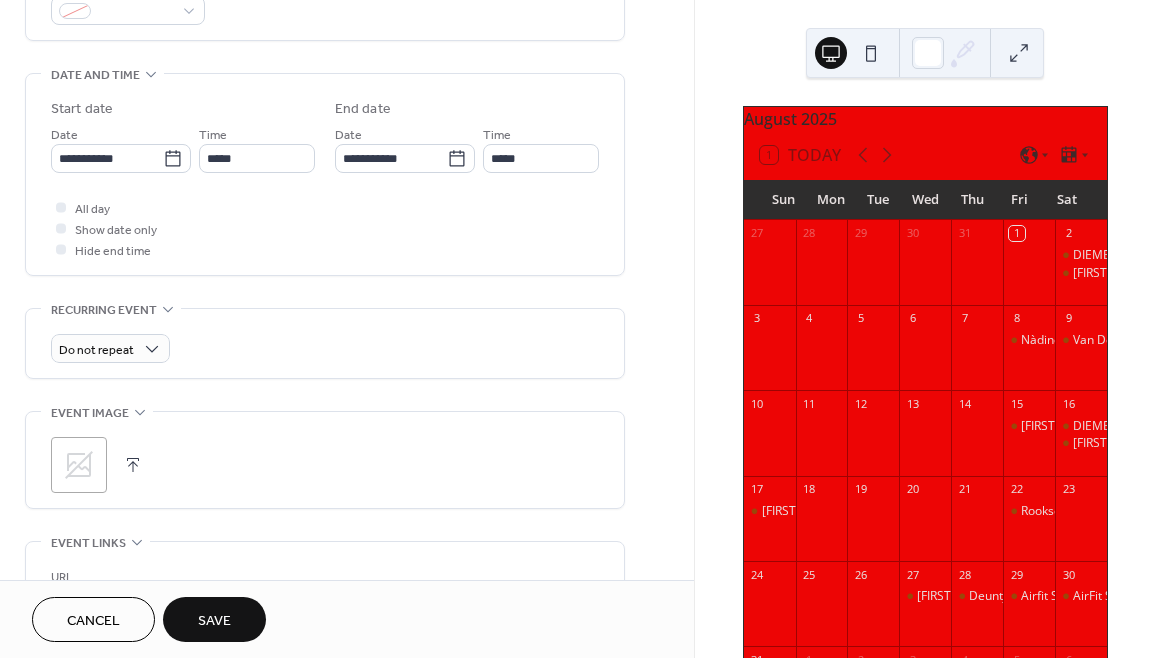 scroll, scrollTop: 727, scrollLeft: 0, axis: vertical 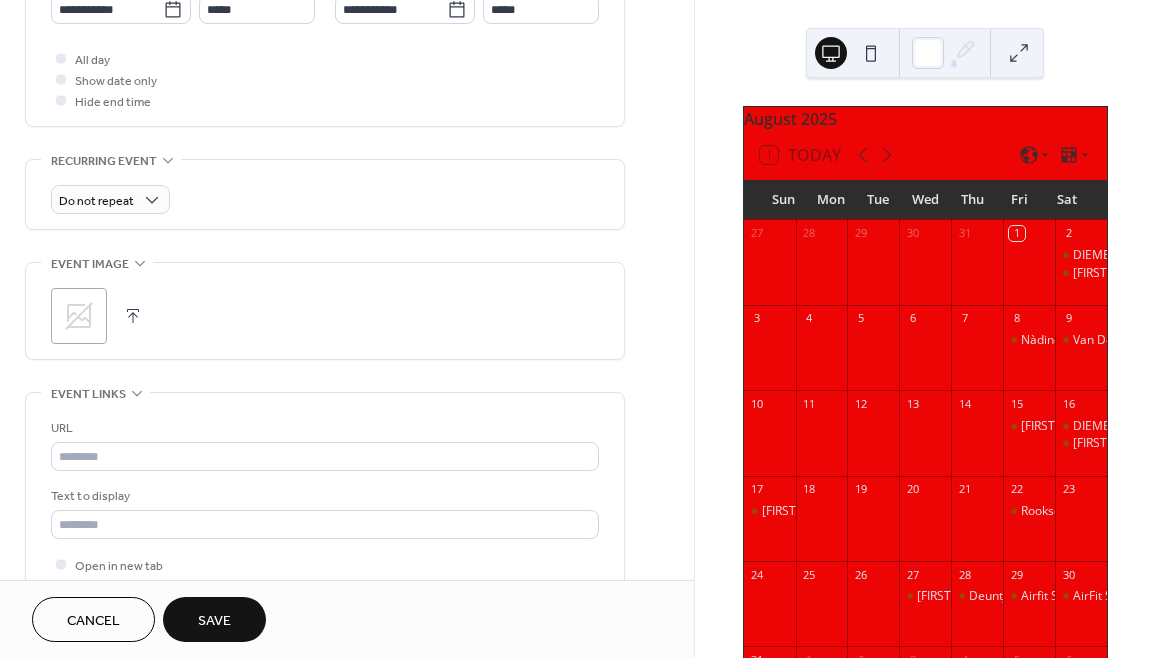 click 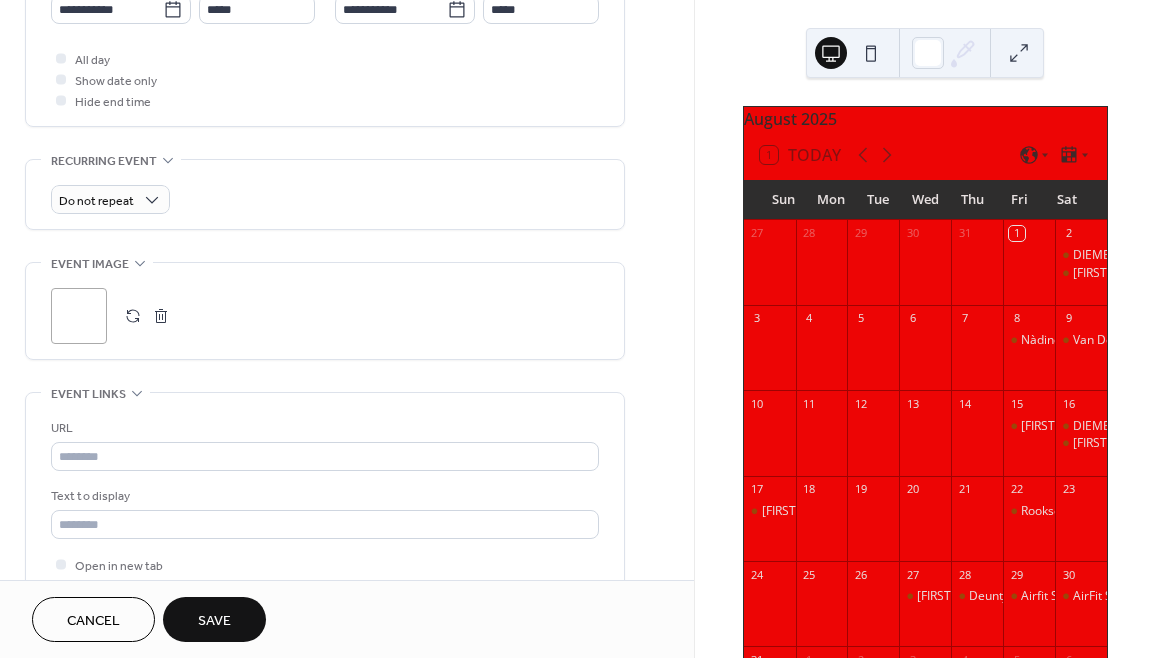 click at bounding box center (161, 316) 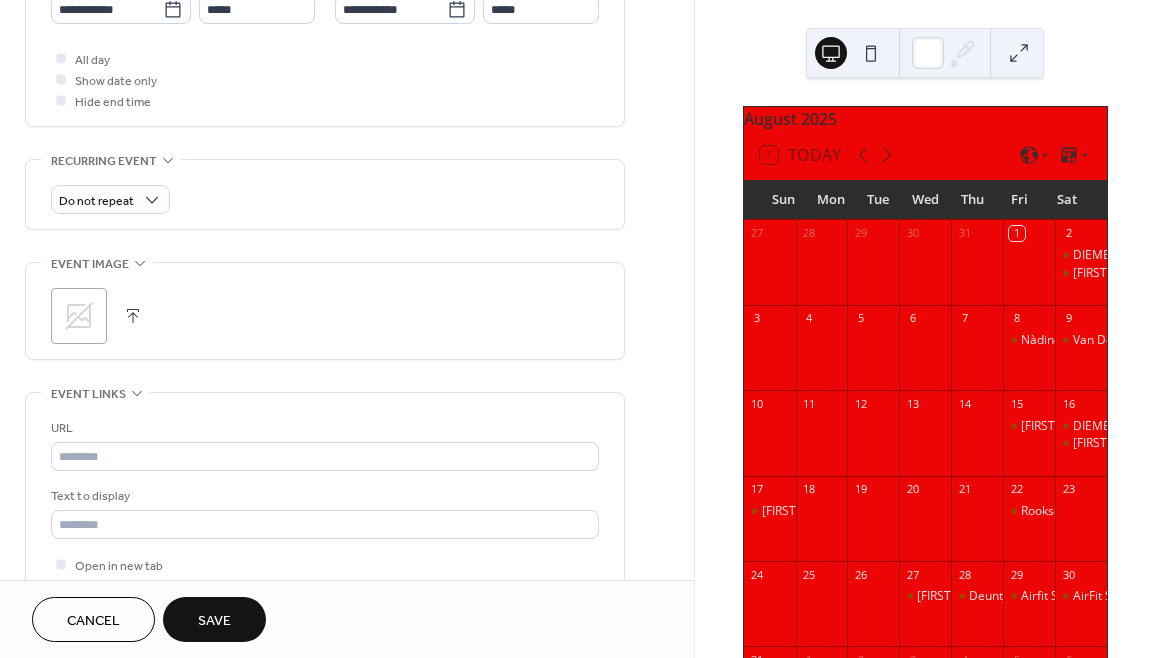 click 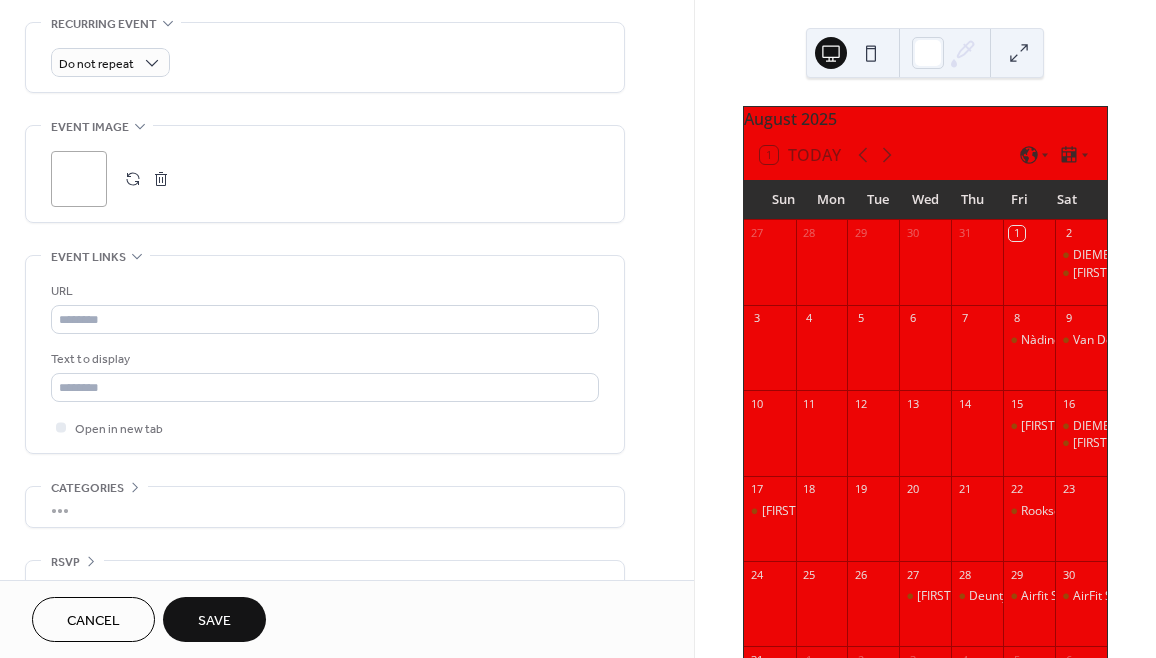 scroll, scrollTop: 873, scrollLeft: 0, axis: vertical 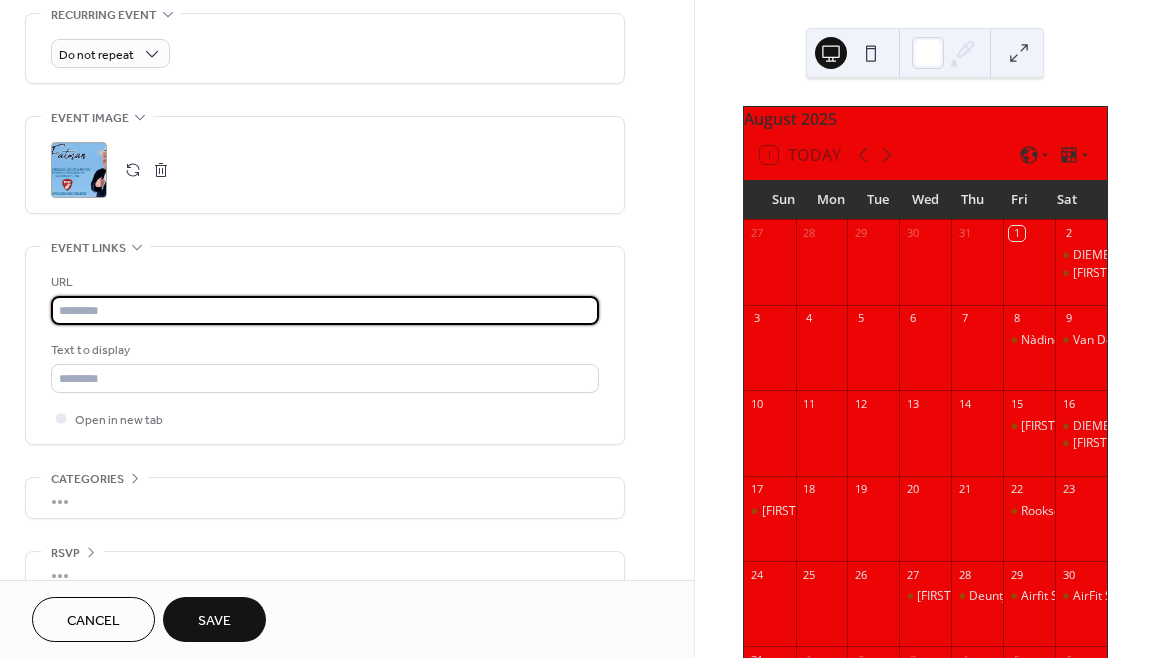 click at bounding box center (325, 310) 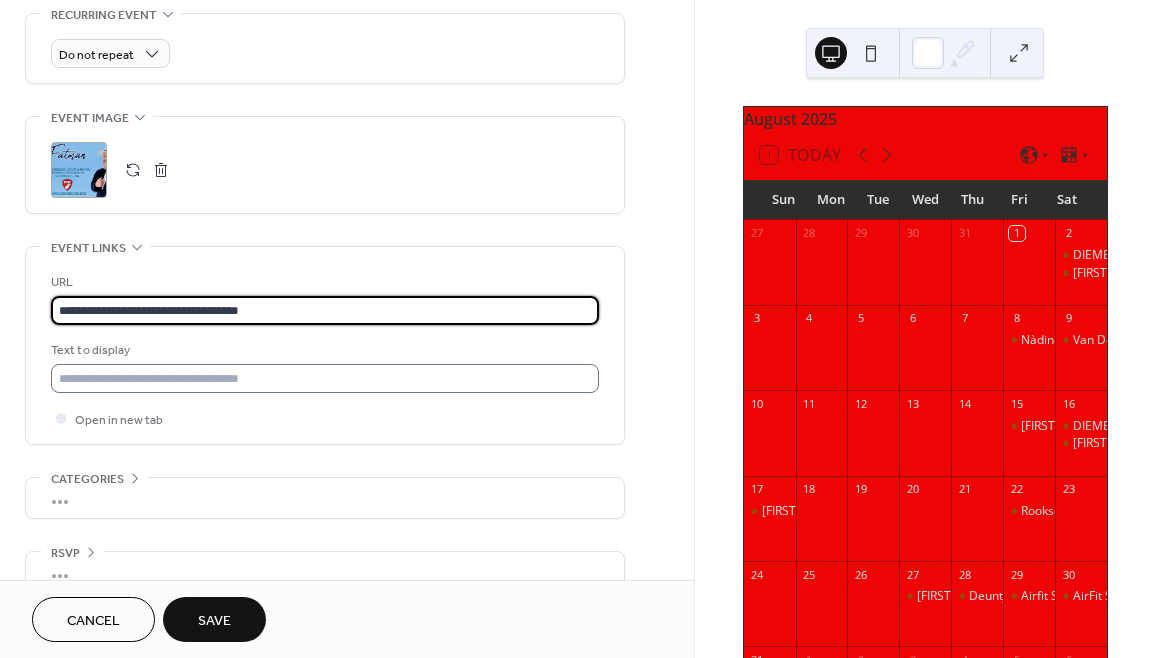 type on "**********" 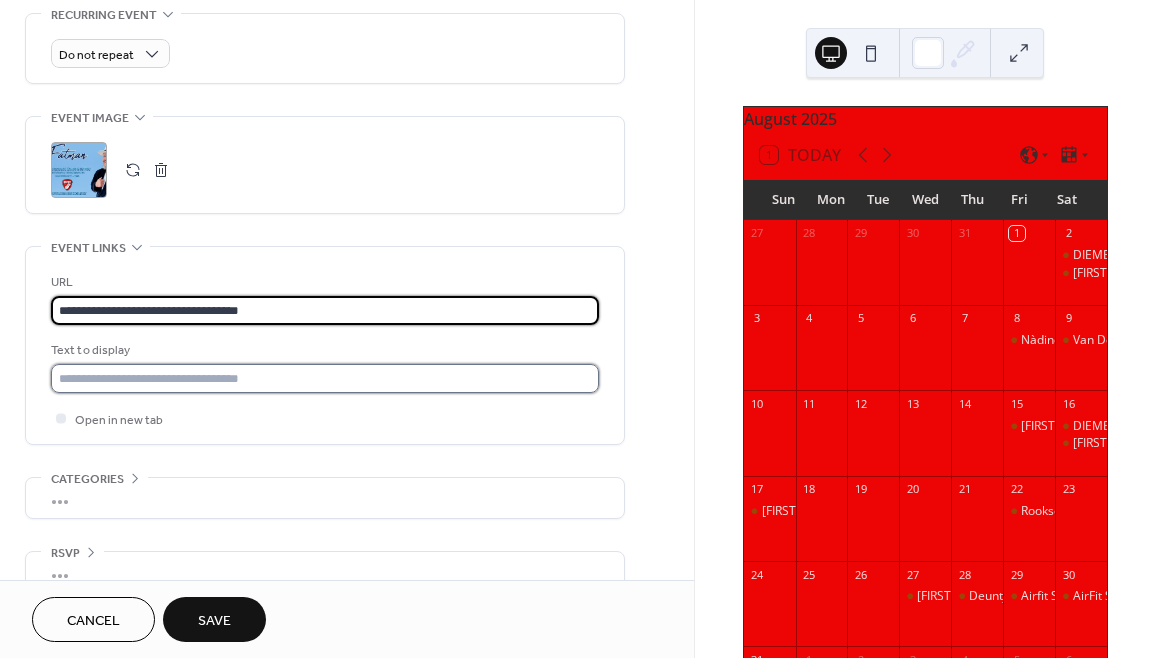 click at bounding box center [325, 378] 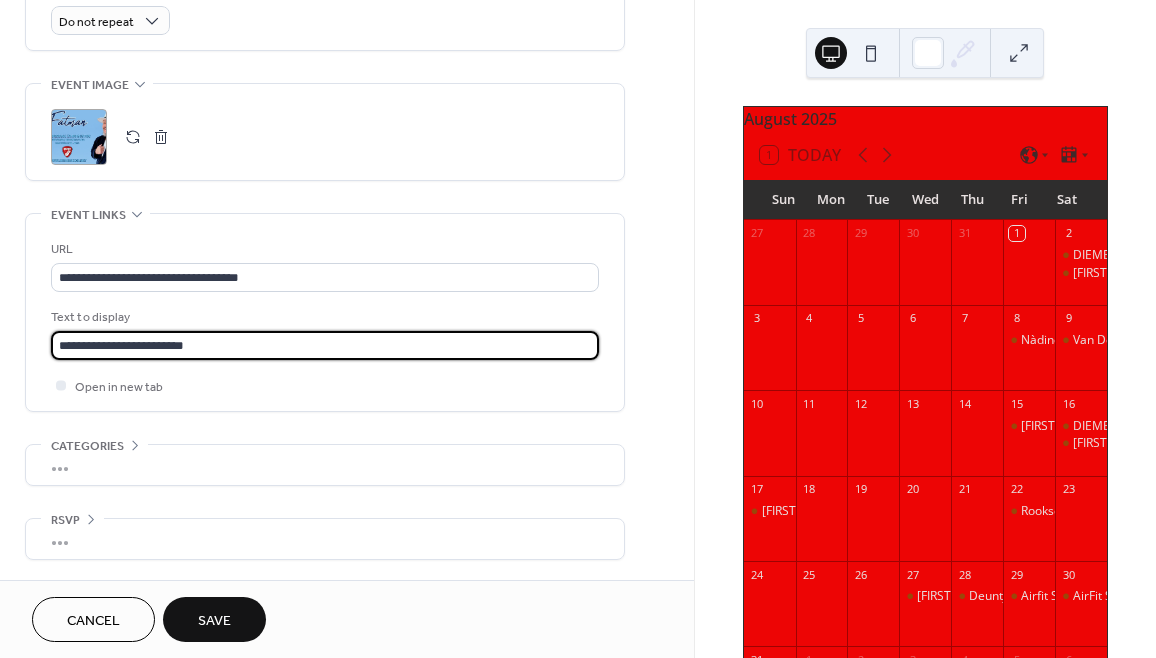 scroll, scrollTop: 916, scrollLeft: 0, axis: vertical 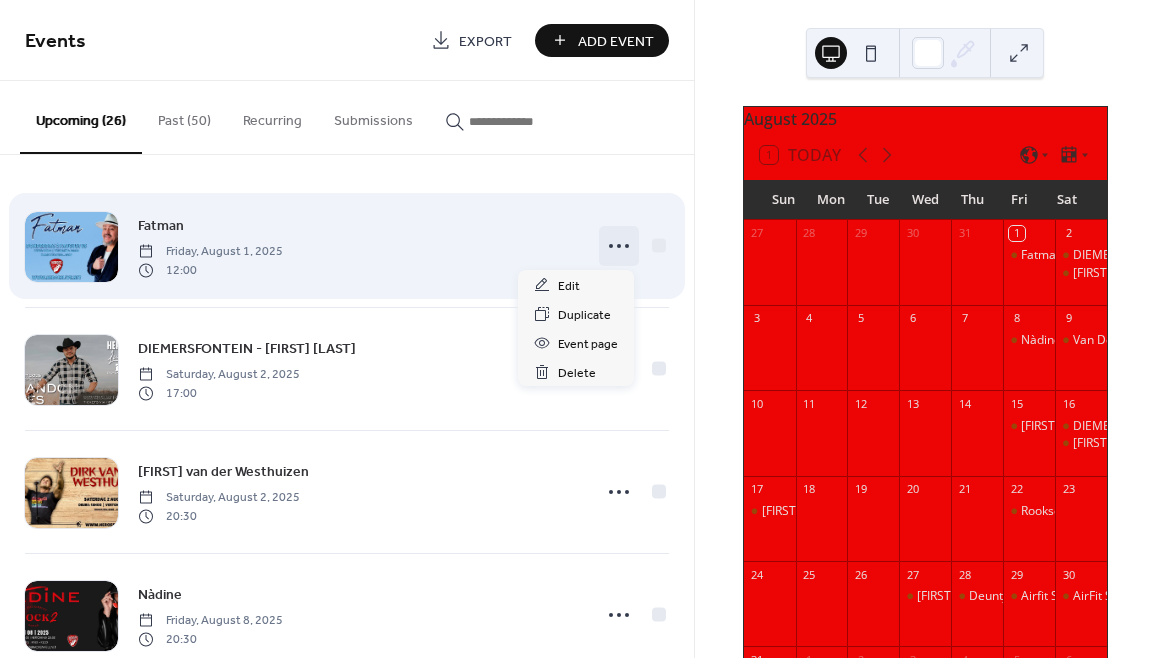 click 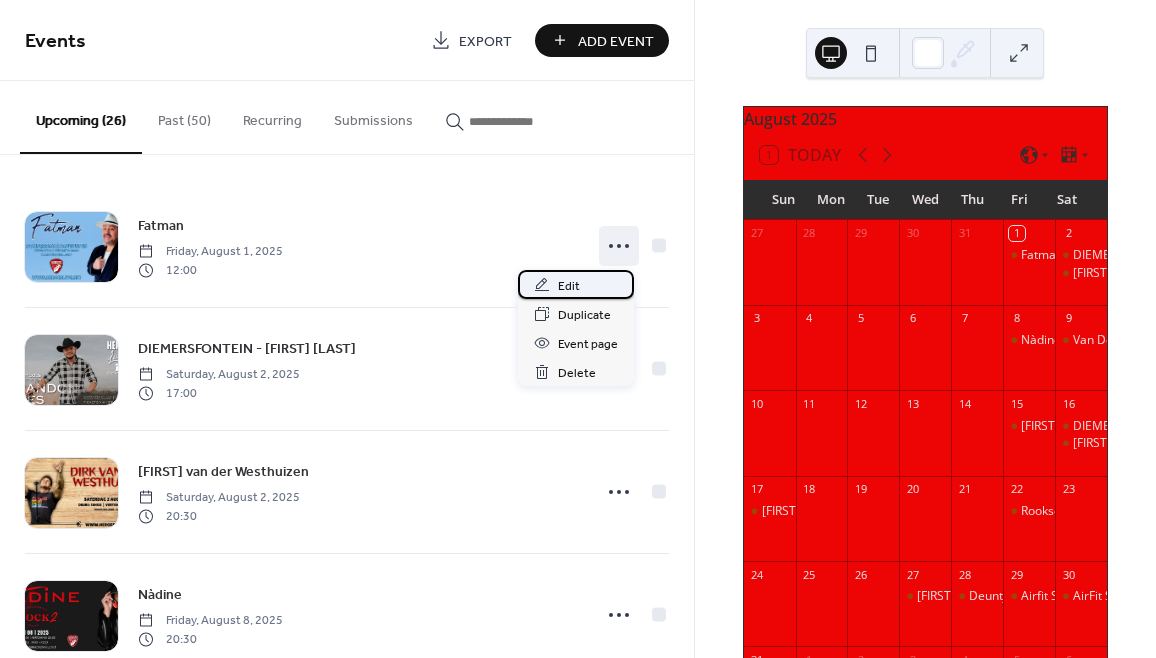 click on "Edit" at bounding box center [569, 286] 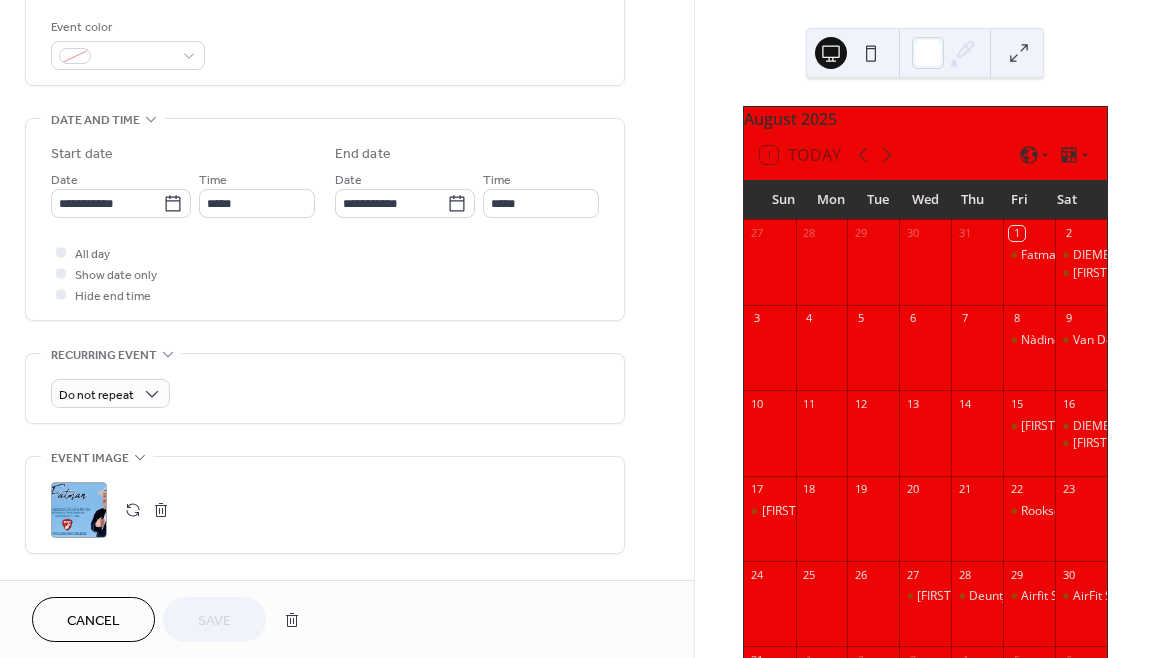 scroll, scrollTop: 531, scrollLeft: 0, axis: vertical 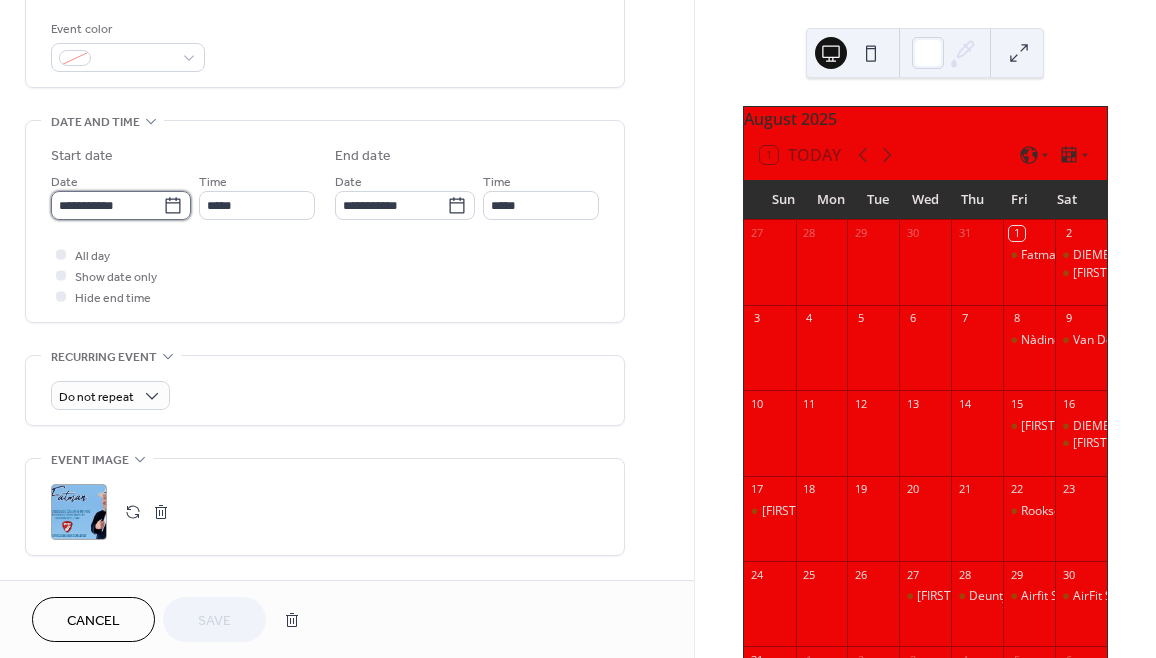 click on "**********" at bounding box center [107, 205] 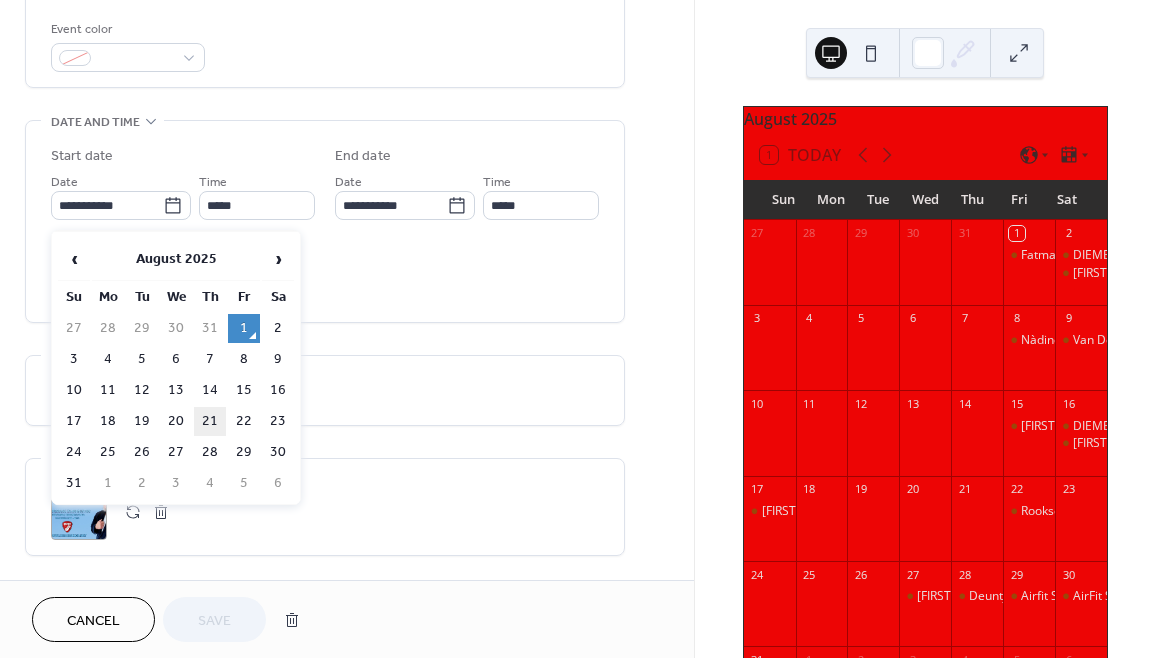 click on "21" at bounding box center [210, 421] 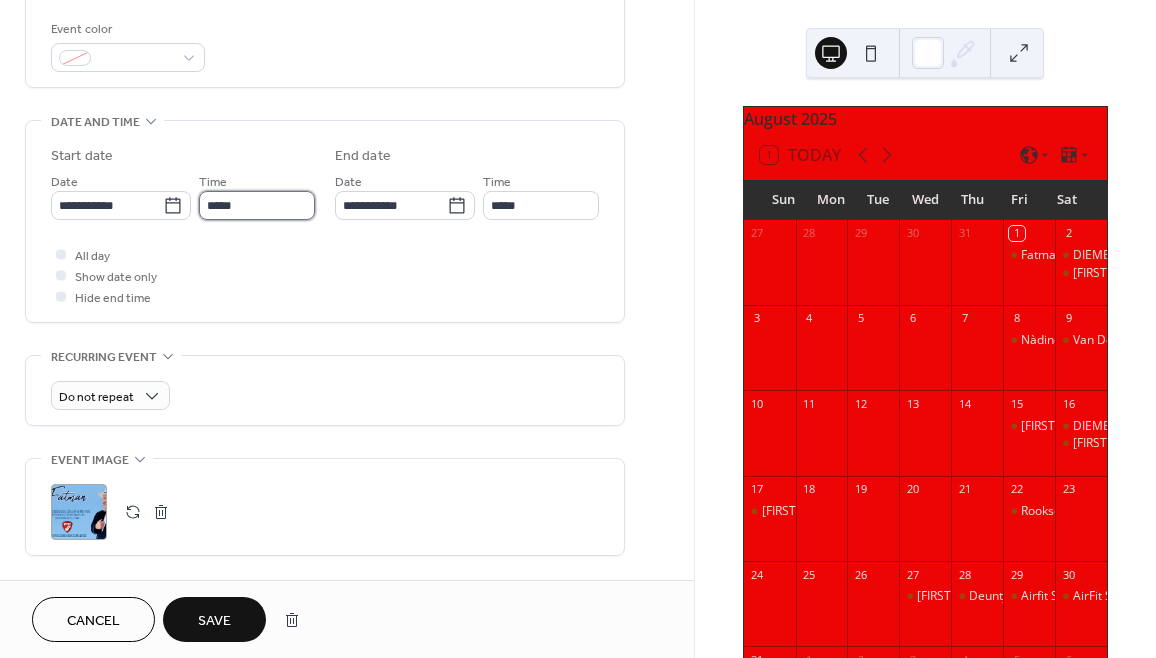 click on "*****" at bounding box center [257, 205] 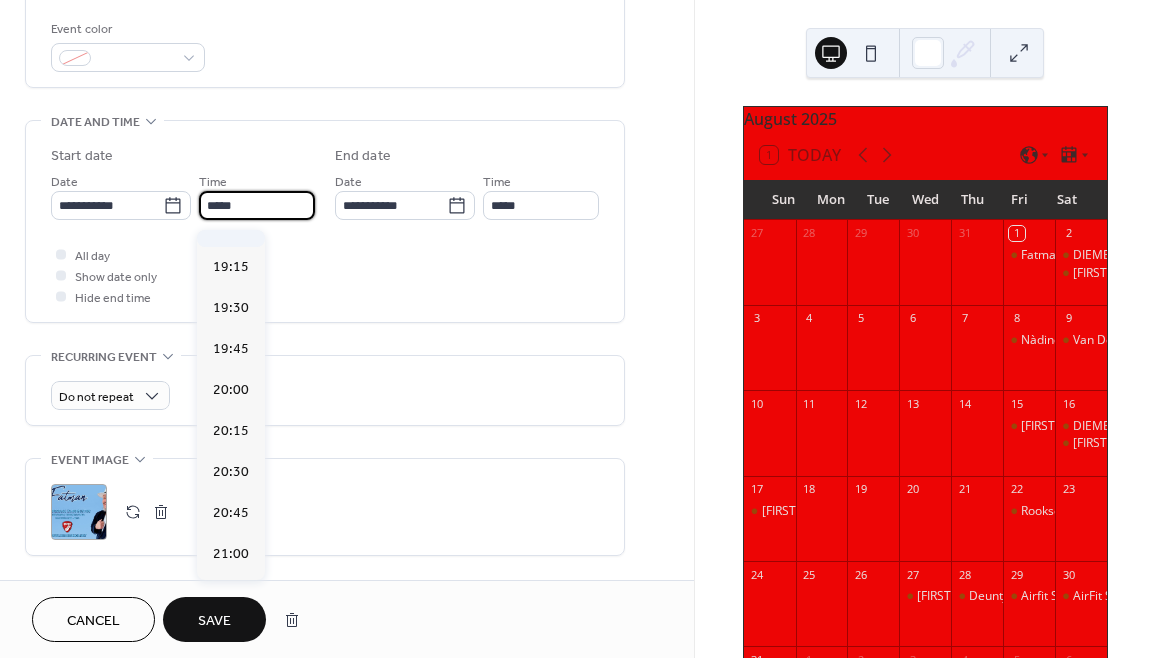 scroll, scrollTop: 3143, scrollLeft: 0, axis: vertical 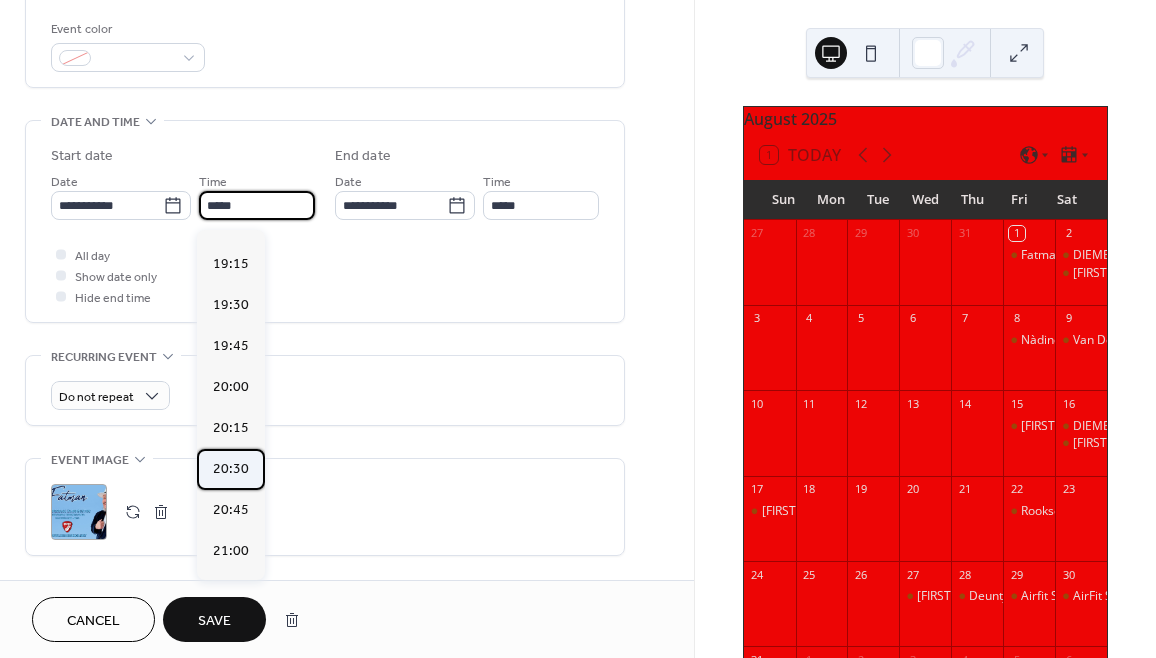 click on "20:30" at bounding box center (231, 469) 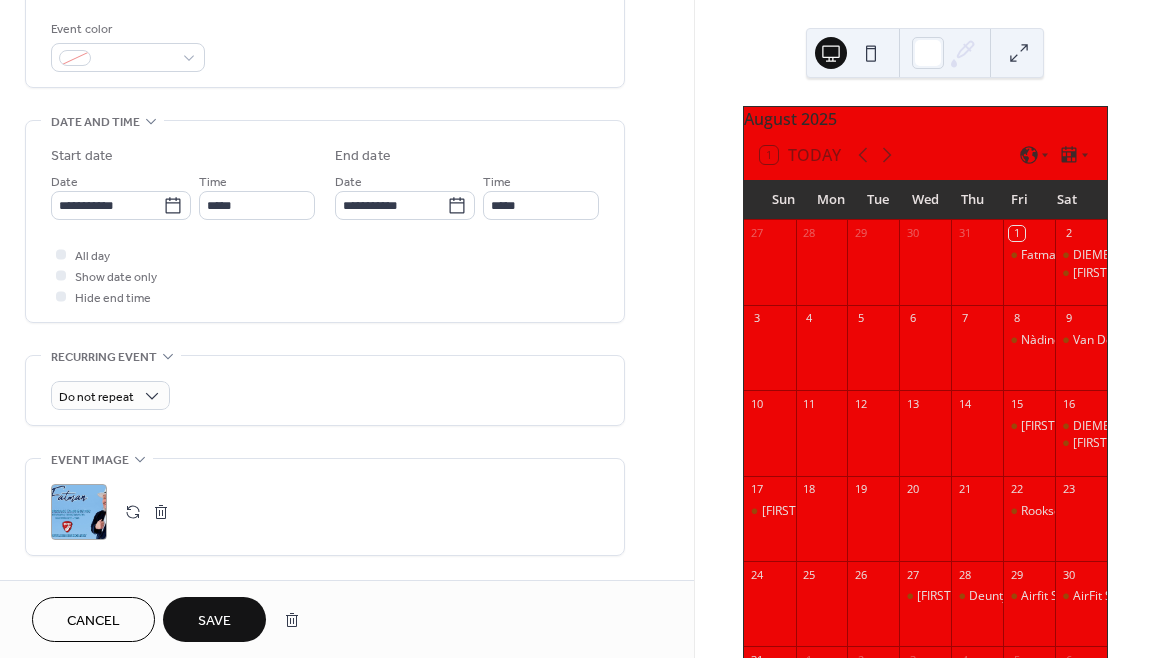 type on "*****" 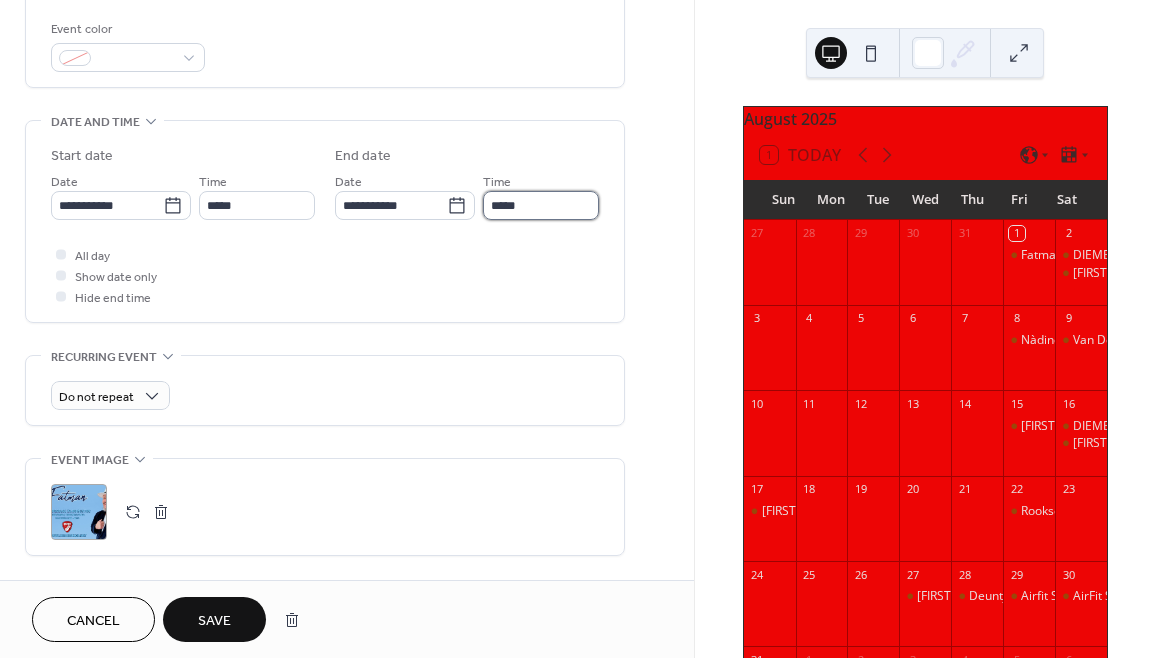 click on "*****" at bounding box center (541, 205) 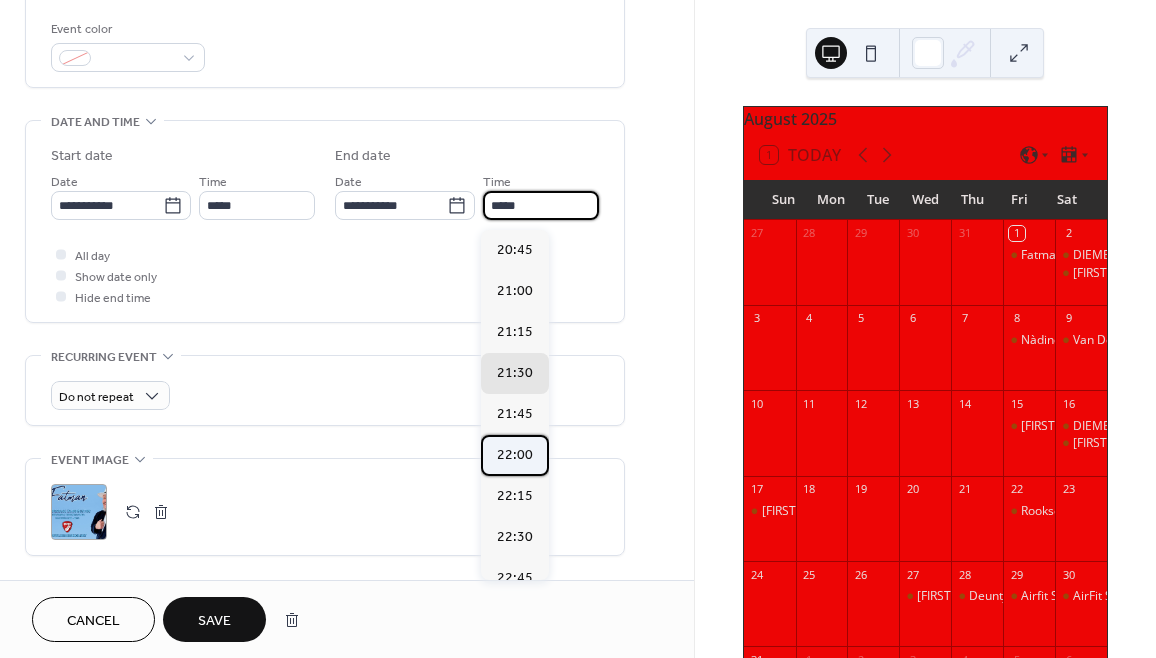 click on "22:00" at bounding box center (515, 455) 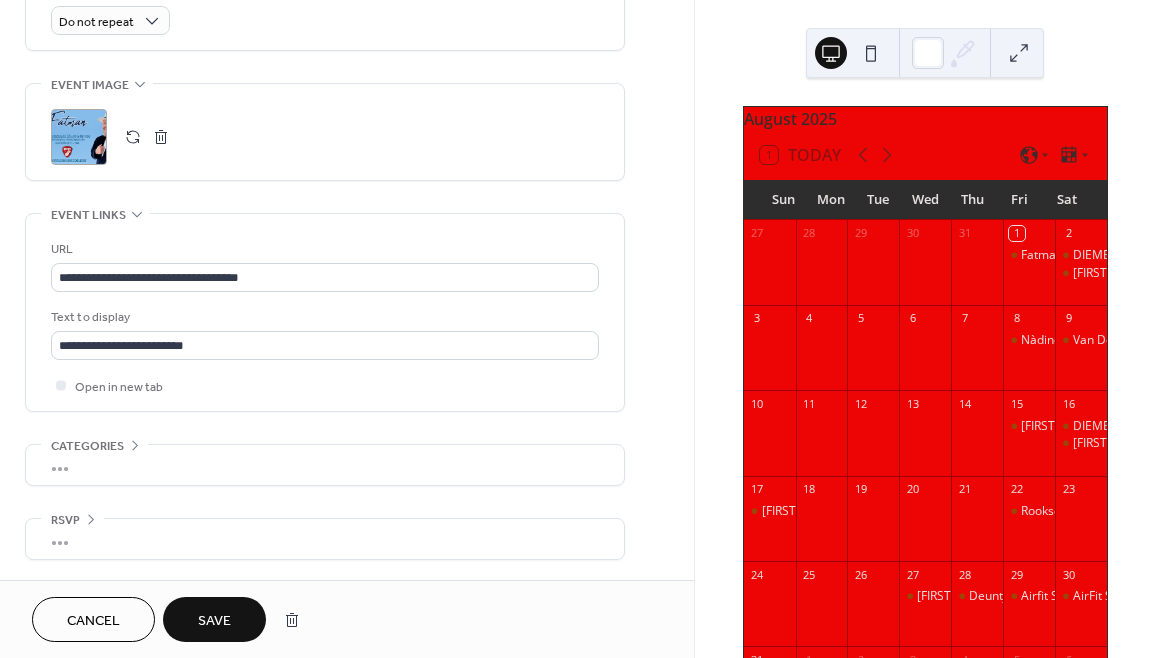 scroll, scrollTop: 916, scrollLeft: 0, axis: vertical 